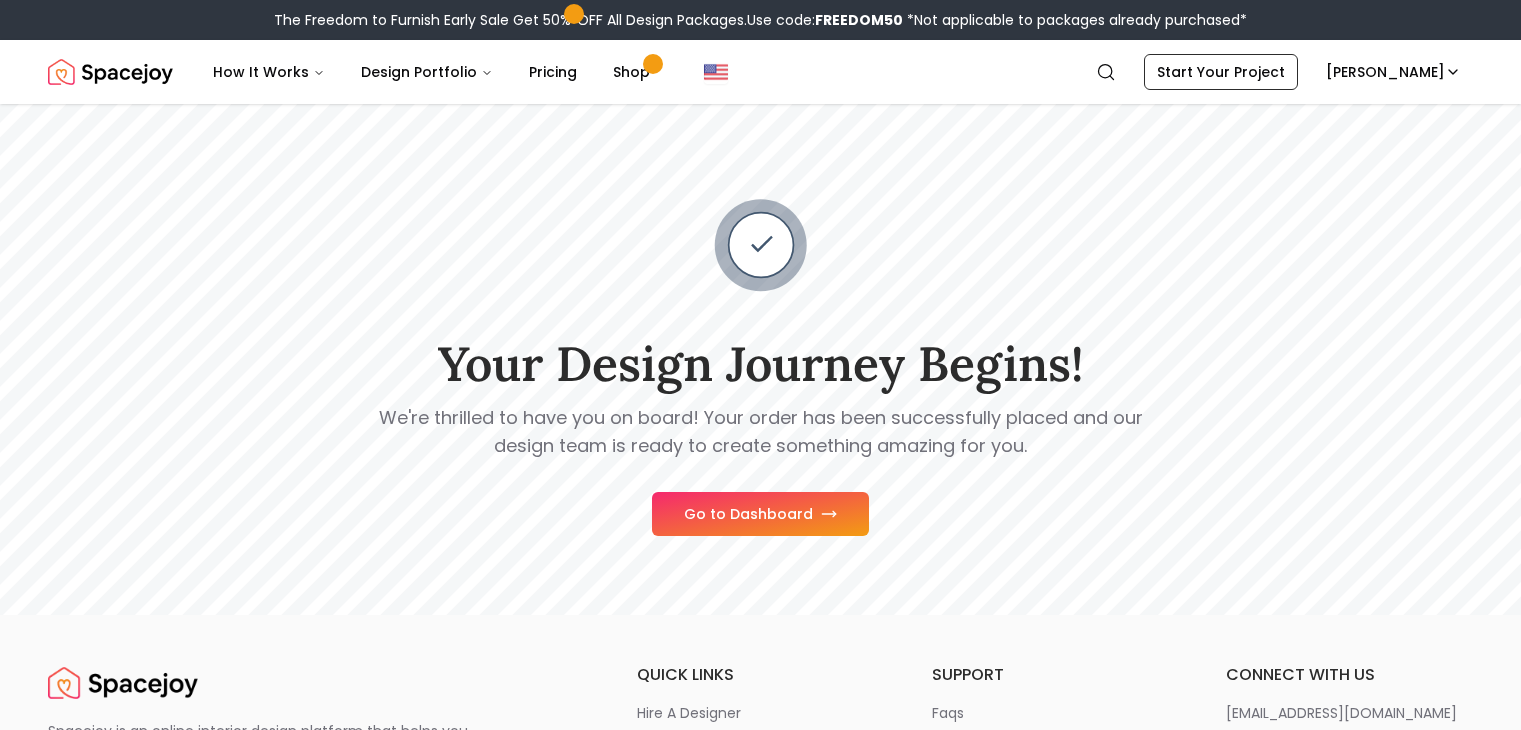 scroll, scrollTop: 0, scrollLeft: 0, axis: both 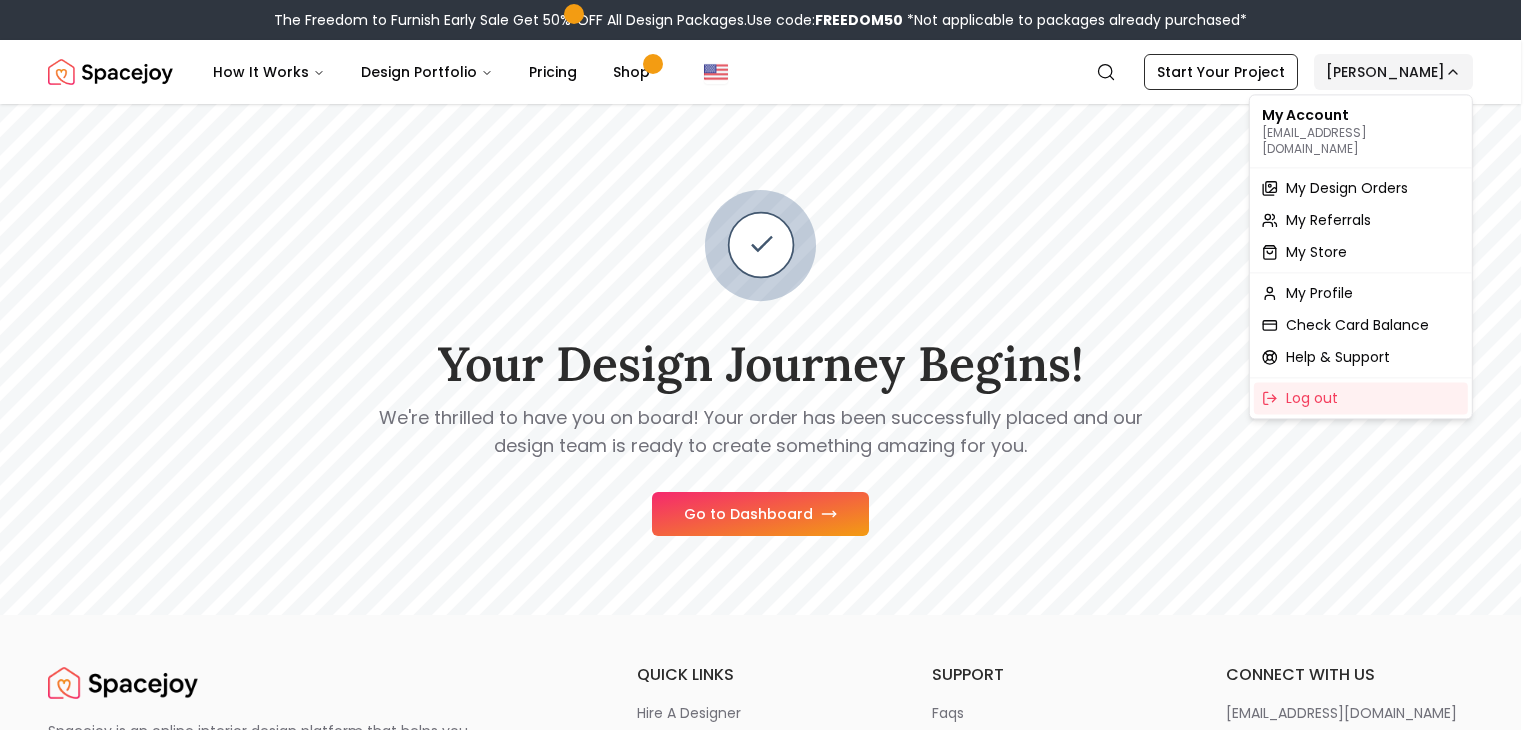 click on "The Freedom to Furnish Early Sale Get 50% OFF All Design Packages.  Use code:  FREEDOM50   *Not applicable to packages already purchased* Spacejoy How It Works   Design Portfolio   Pricing Shop Search Start Your Project   [PERSON_NAME] Your Design Journey Begins! We're thrilled to have you on board! Your order has been successfully placed and our design team is ready to create something amazing for you. Go to Dashboard  Spacejoy is an online interior design platform that helps you create a personalized home with ease. Our experts craft stunning designs tailored to your style and needs, ensuring a stress-free journey. Preview your dream space before shopping, avoiding costly returns. quick links hire a designer customer stories interior design ideas style quiz gift cards check card balance support faqs refund policy return policies joyverse privacy policy connect with us [EMAIL_ADDRESS][DOMAIN_NAME] Design Package Questions? Call us at  [PHONE_NUMBER] design styles modern design ideas eclectic design ideas blog ©" at bounding box center (768, 1024) 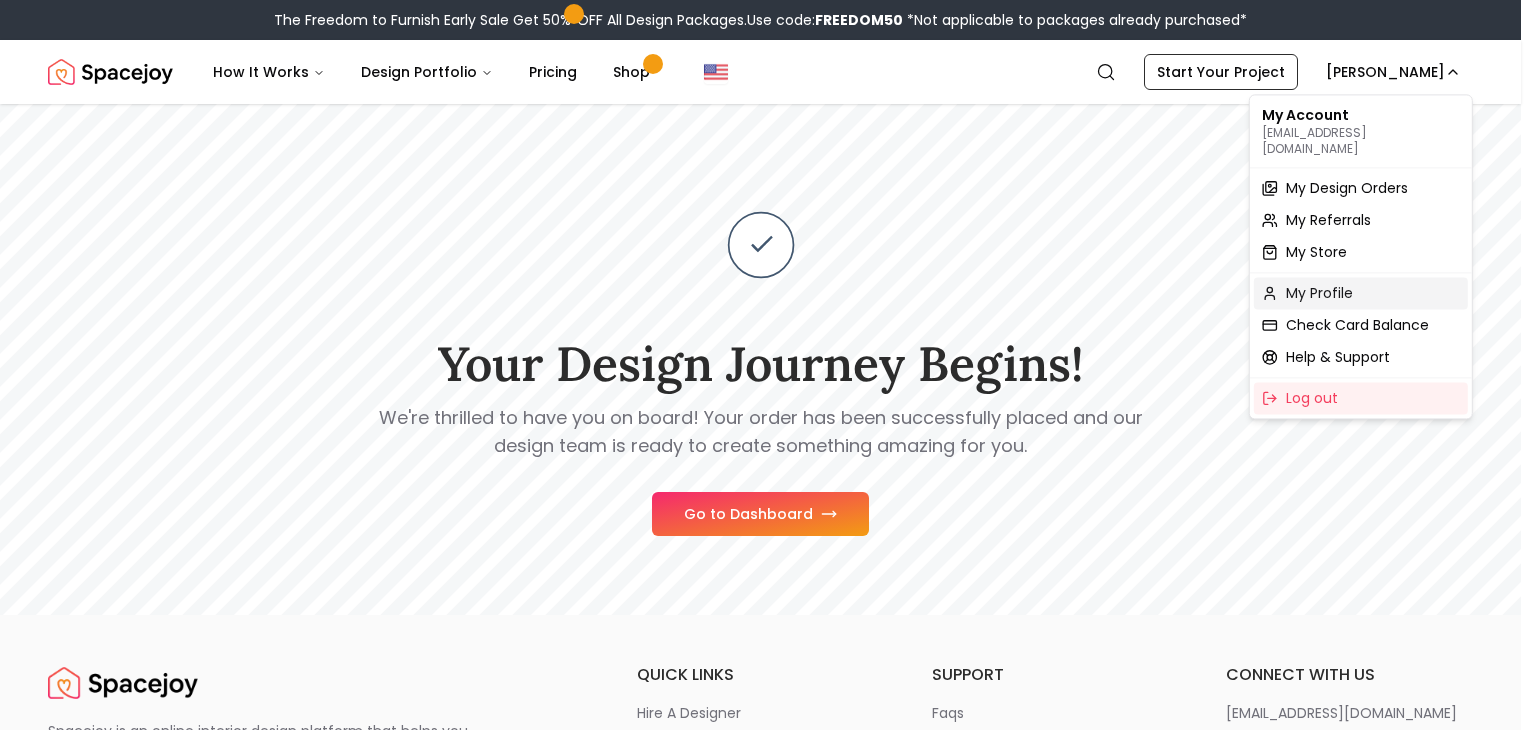 click on "My Profile" at bounding box center [1319, 293] 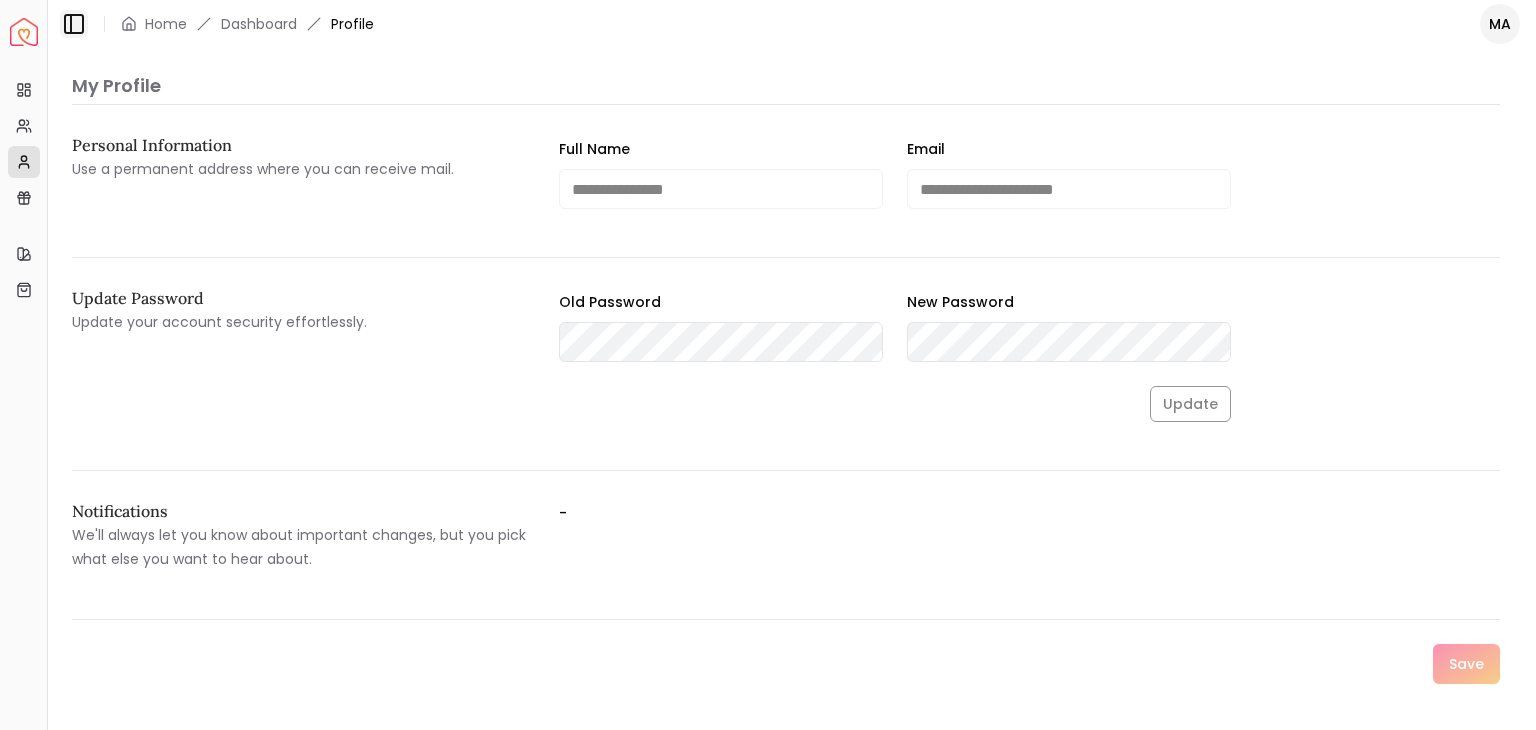 click 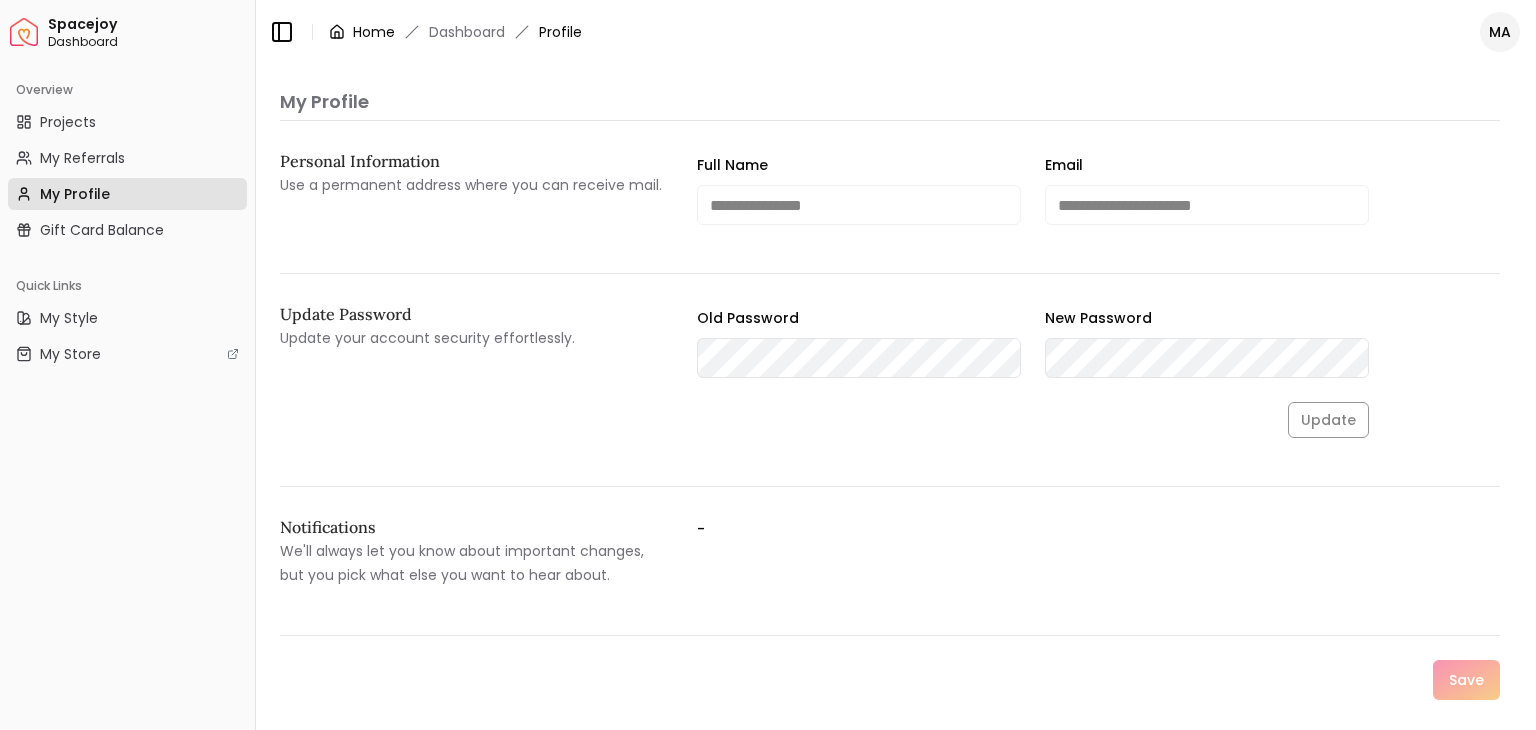 click on "Home" at bounding box center [374, 32] 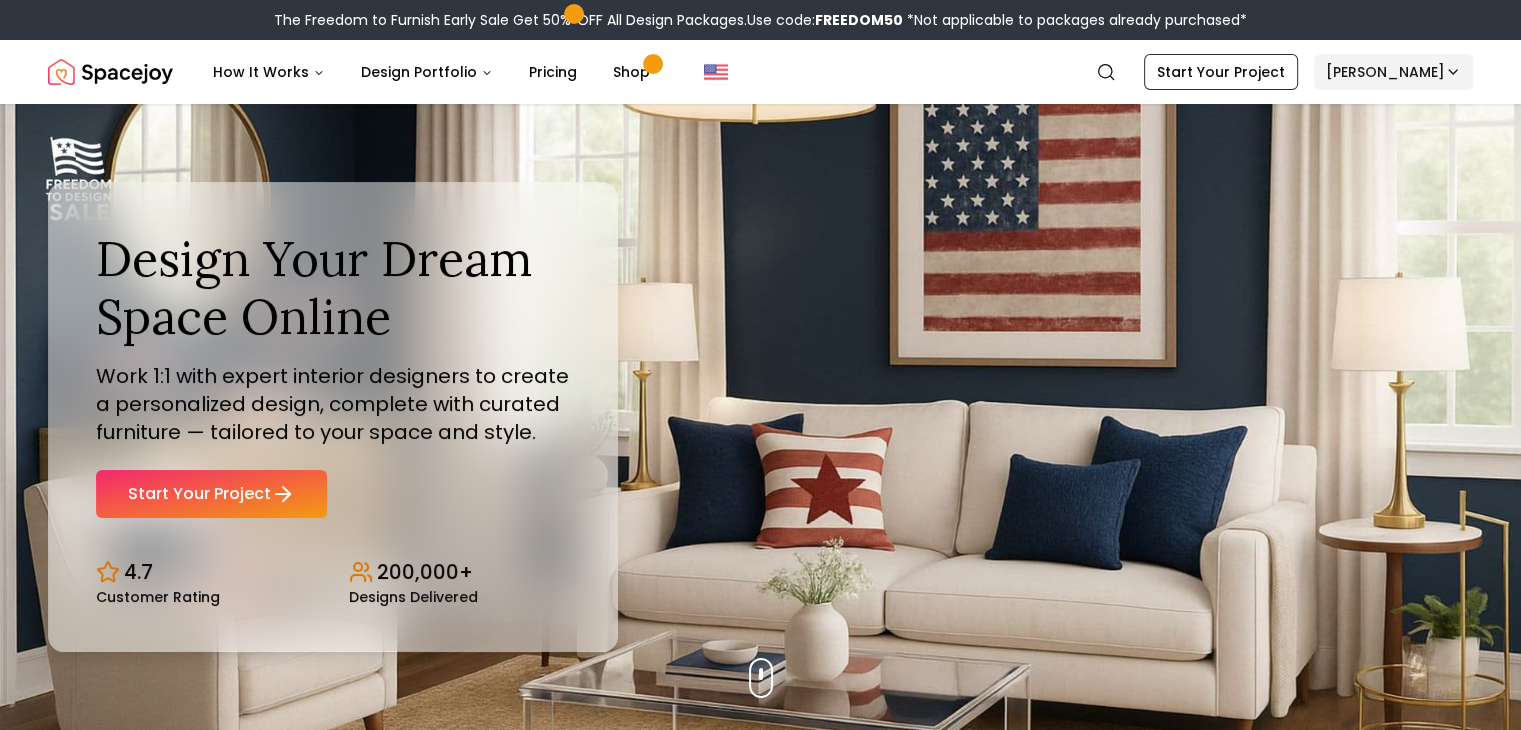 click on "The Freedom to Furnish Early Sale Get 50% OFF All Design Packages.  Use code:  FREEDOM50   *Not applicable to packages already purchased* Spacejoy How It Works   Design Portfolio   Pricing Shop Search Start Your Project   [PERSON_NAME] Design Your Dream Space Online Work 1:1 with expert interior designers to create a personalized design, complete with curated furniture — tailored to your space and style. Start Your Project   4.7 Customer Rating 200,000+ Designs Delivered Design Your Dream Space Online Work 1:1 with expert interior designers to create a personalized design, complete with curated furniture — tailored to your space and style. Start Your Project   4.7 Customer Rating 200,000+ Designs Delivered The Freedom to Furnish Early Sale Get 50% OFF on all Design Packages Get Started   [DATE] Sale Up to 70% OFF on Furniture & Decor Shop Now   Get Matched with Expert Interior Designers Online! [PERSON_NAME] Designer [PERSON_NAME] Designer [PERSON_NAME] Designer [PERSON_NAME] Designer   1" at bounding box center (760, 6014) 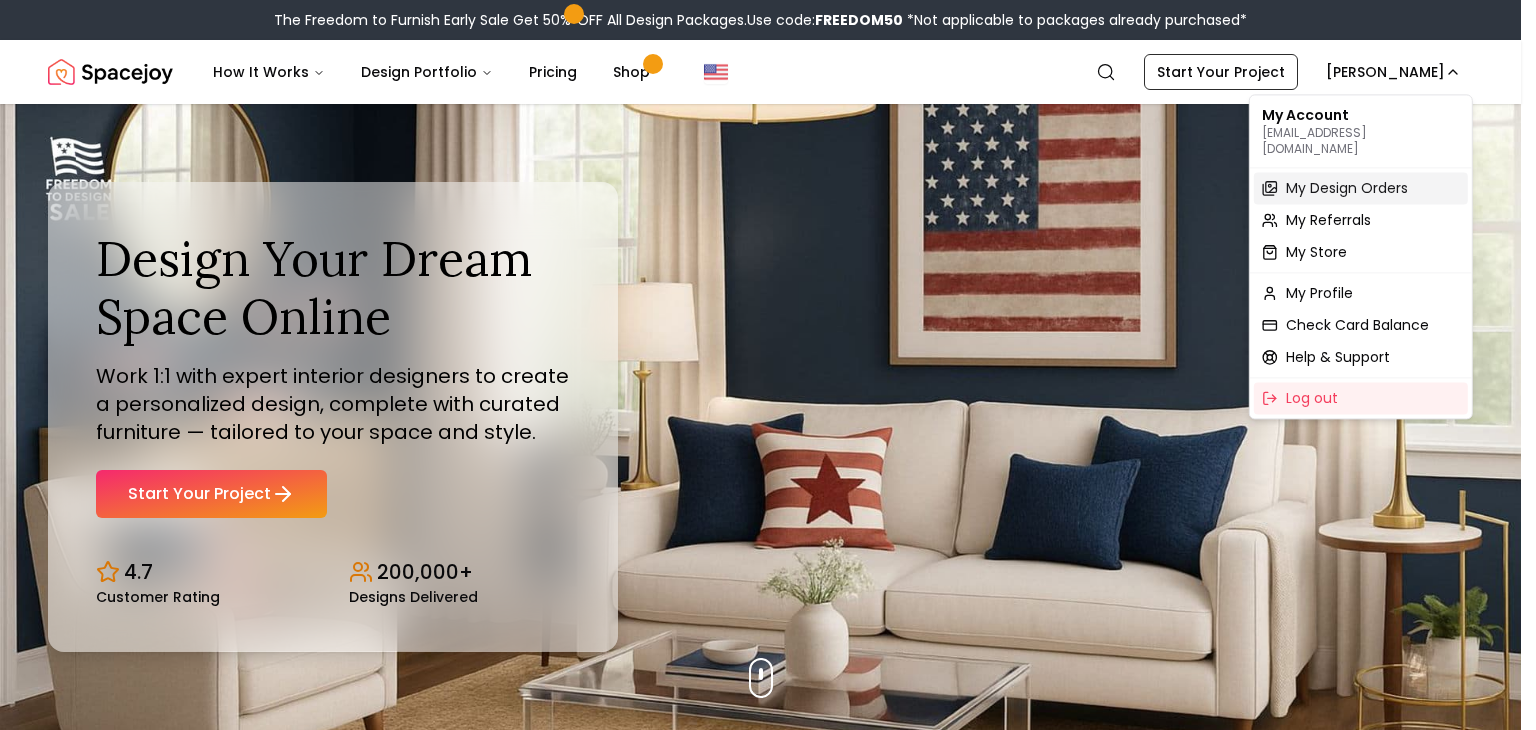 click on "My Design Orders" at bounding box center (1347, 188) 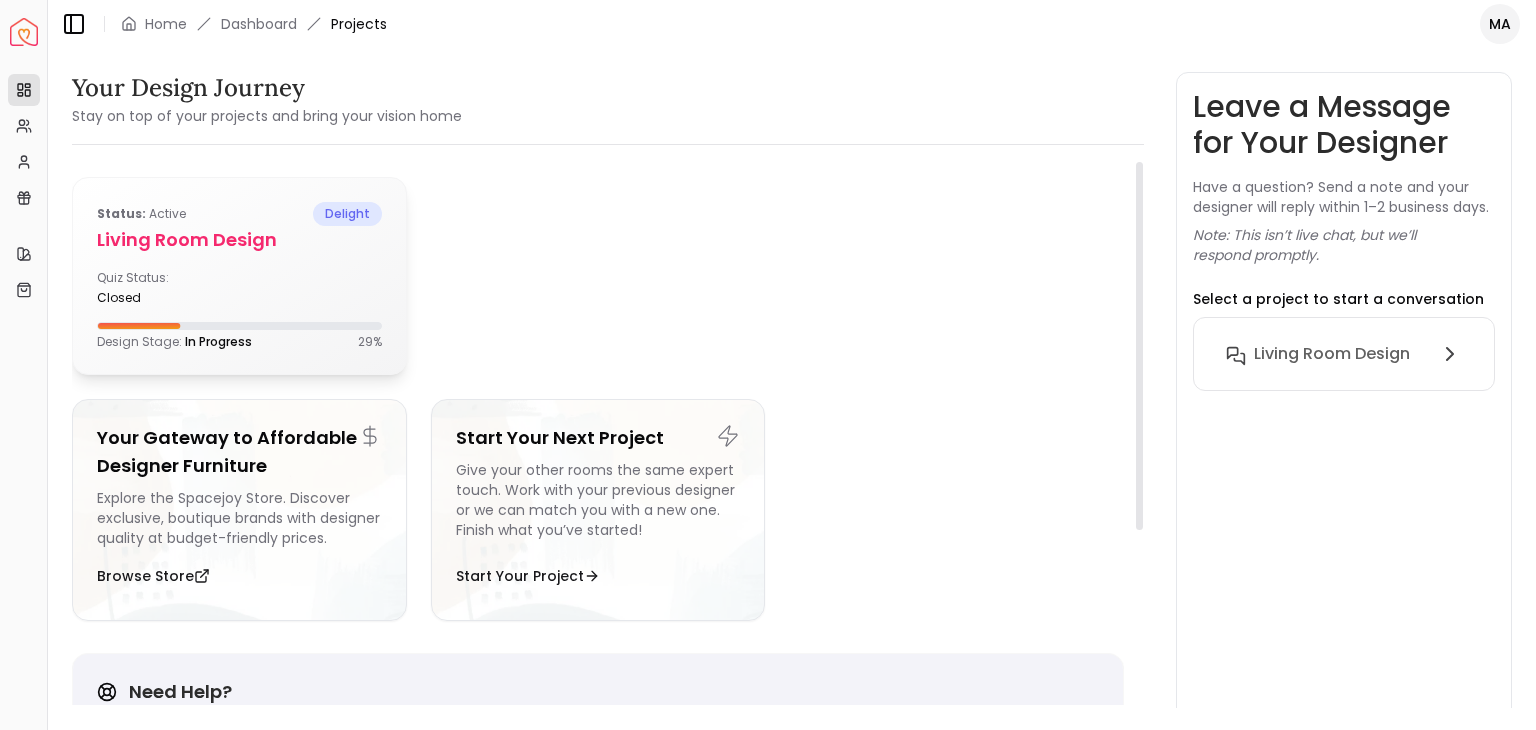 click on "Status:   active delight" at bounding box center [239, 214] 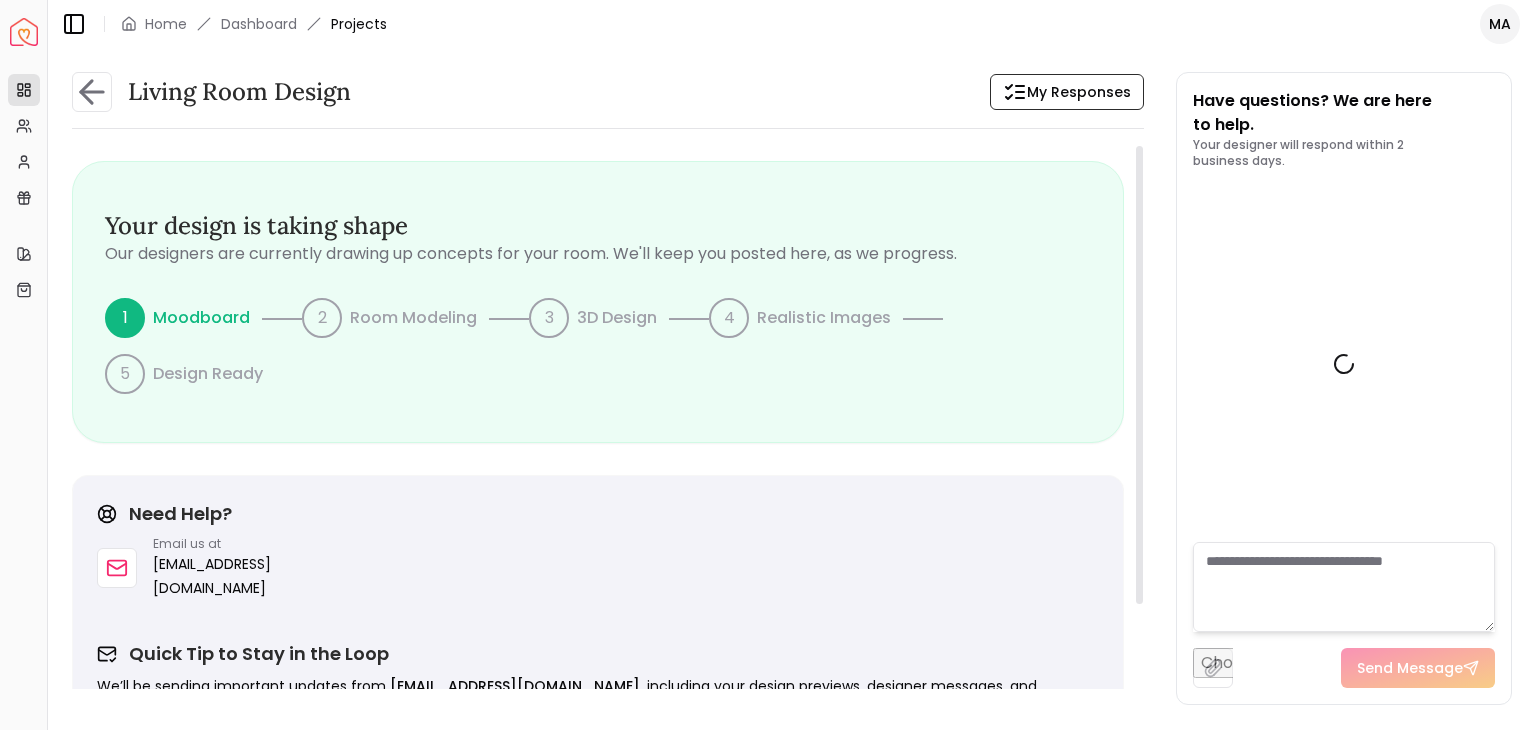 scroll, scrollTop: 743, scrollLeft: 0, axis: vertical 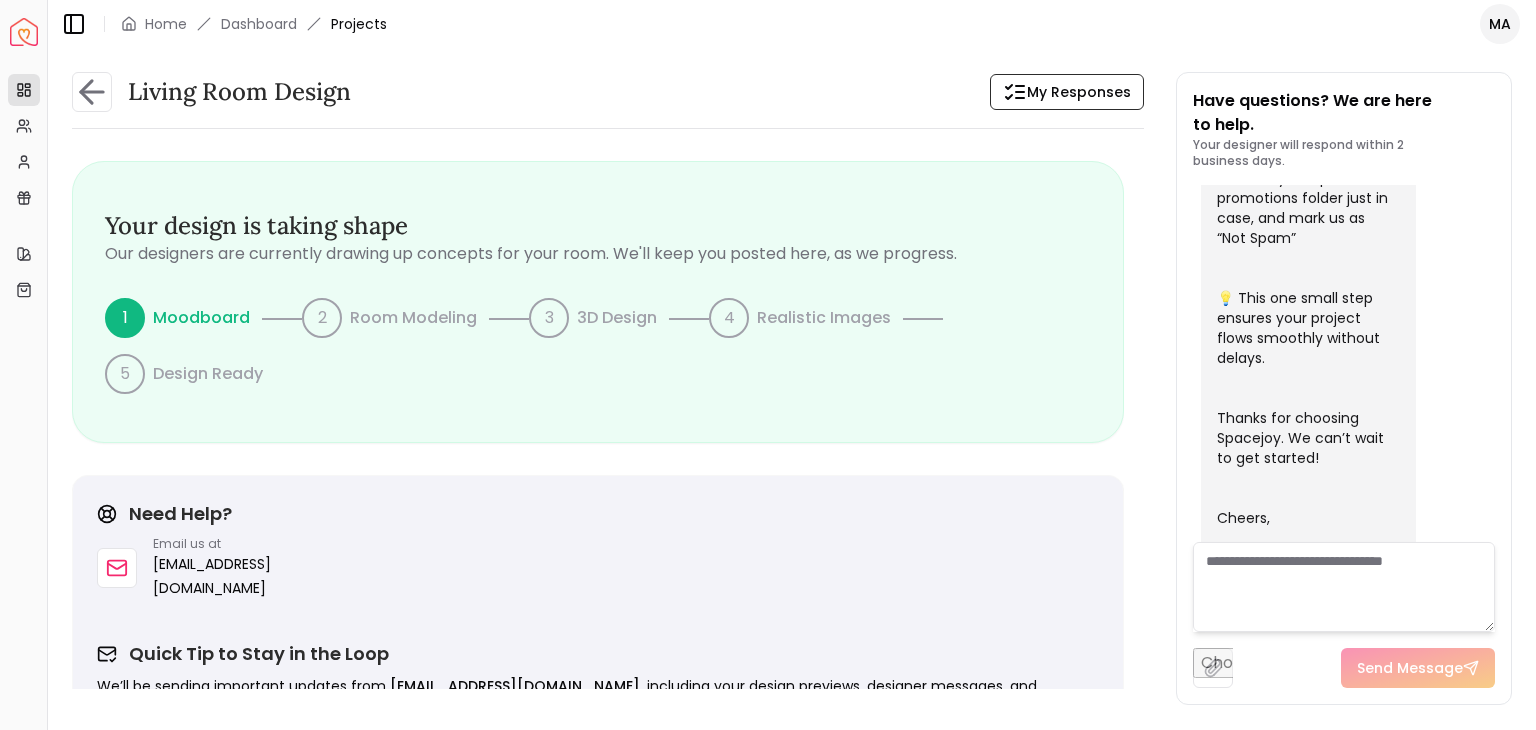 click on "Overview Projects My Referrals My Profile Gift Card Balance Quick Links My Style My Store" at bounding box center (23, 398) 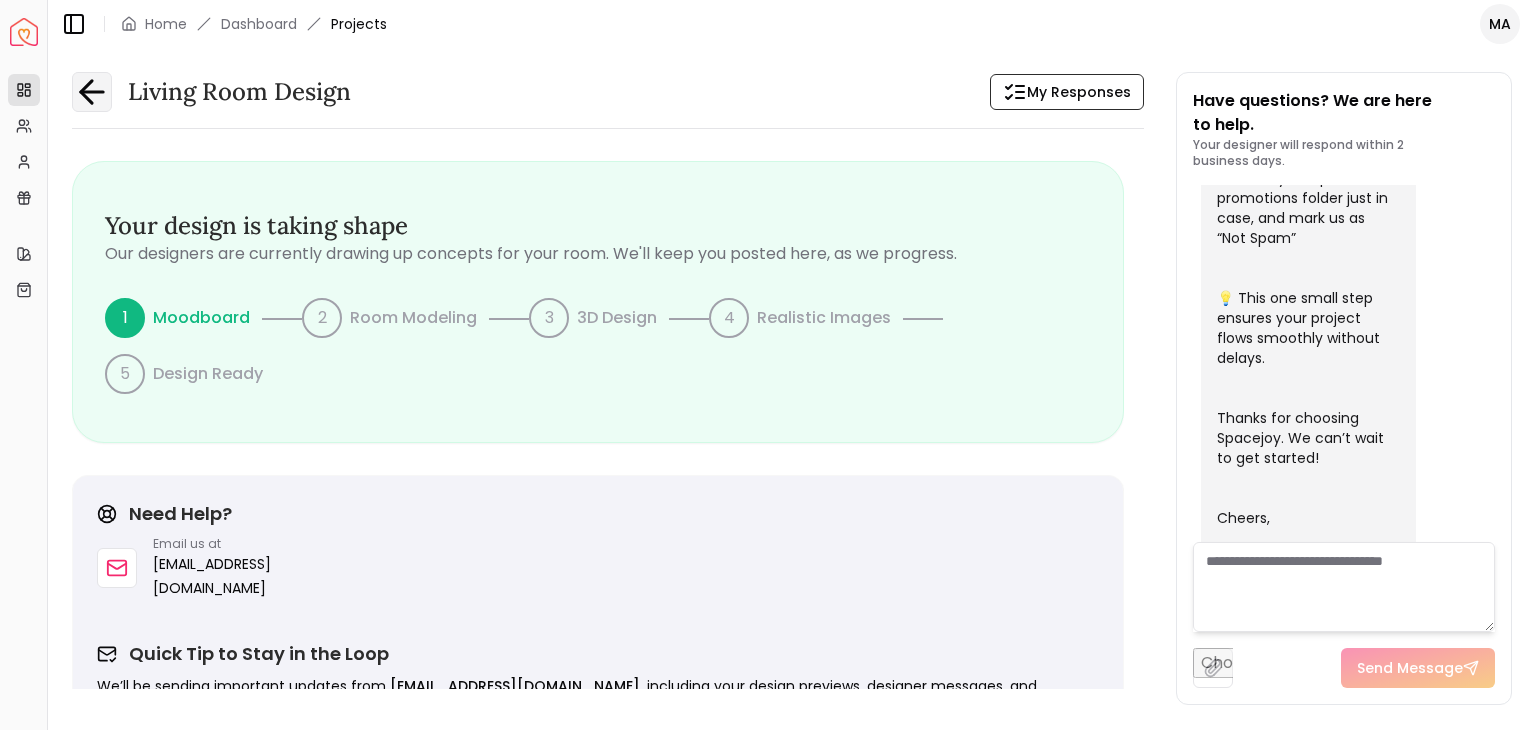 click 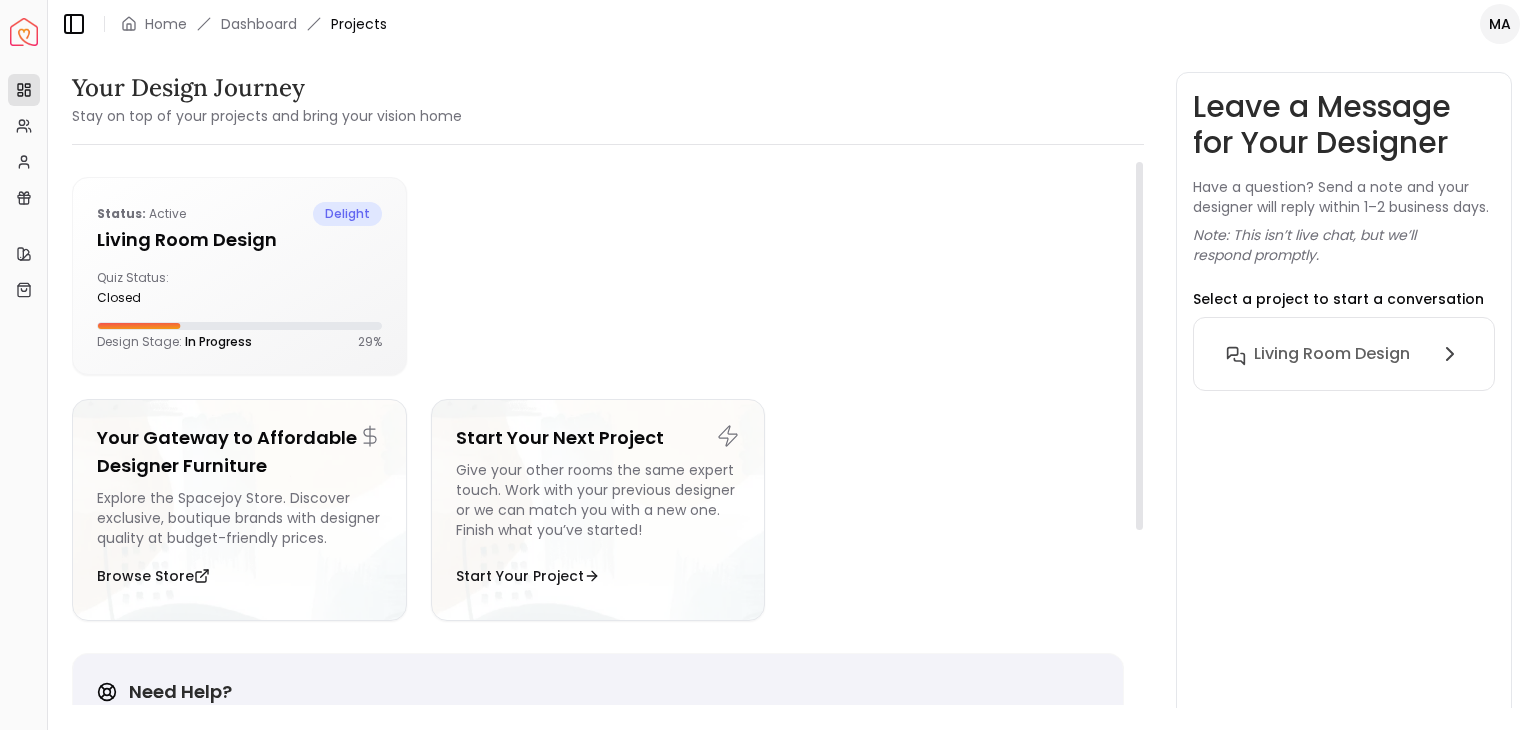 click at bounding box center [777, 276] 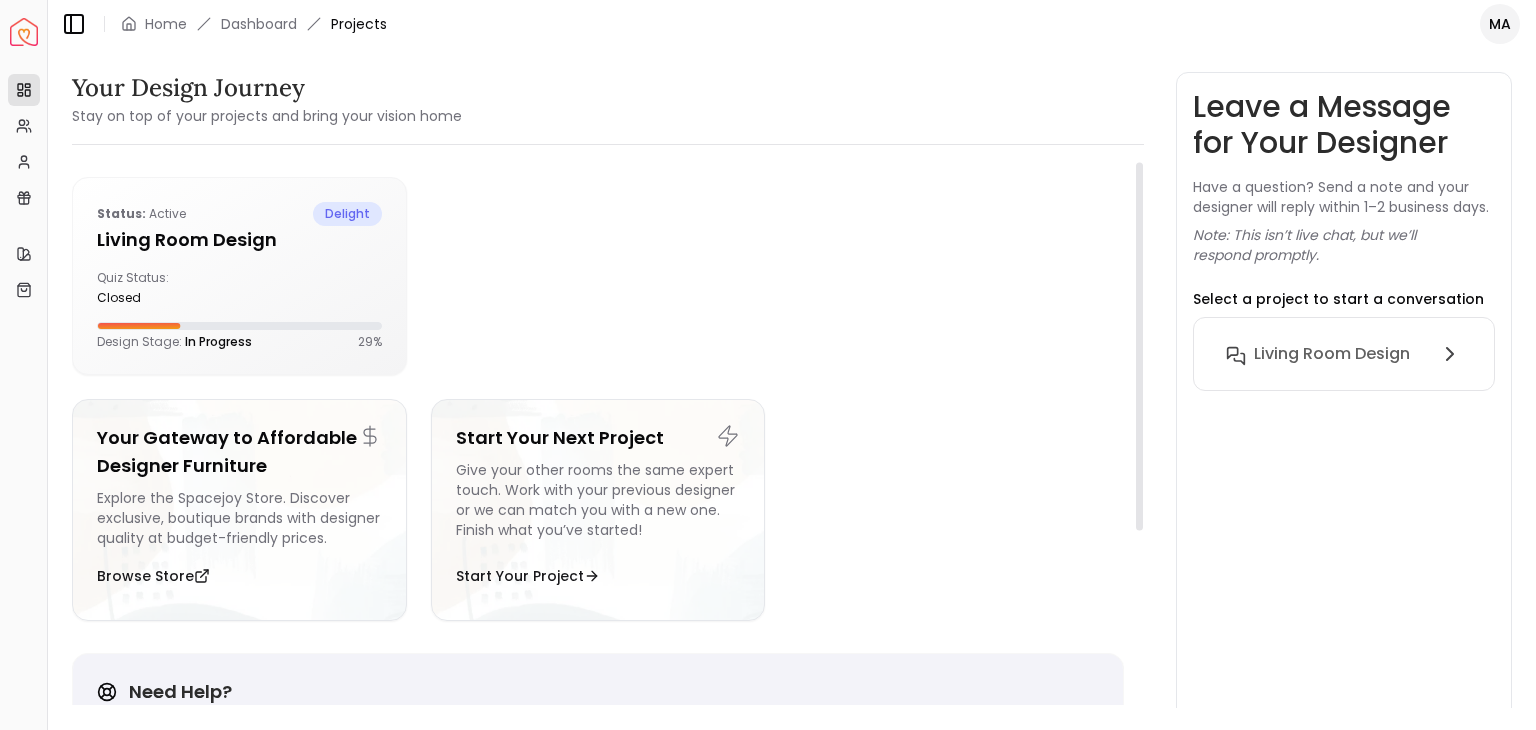 scroll, scrollTop: 0, scrollLeft: 0, axis: both 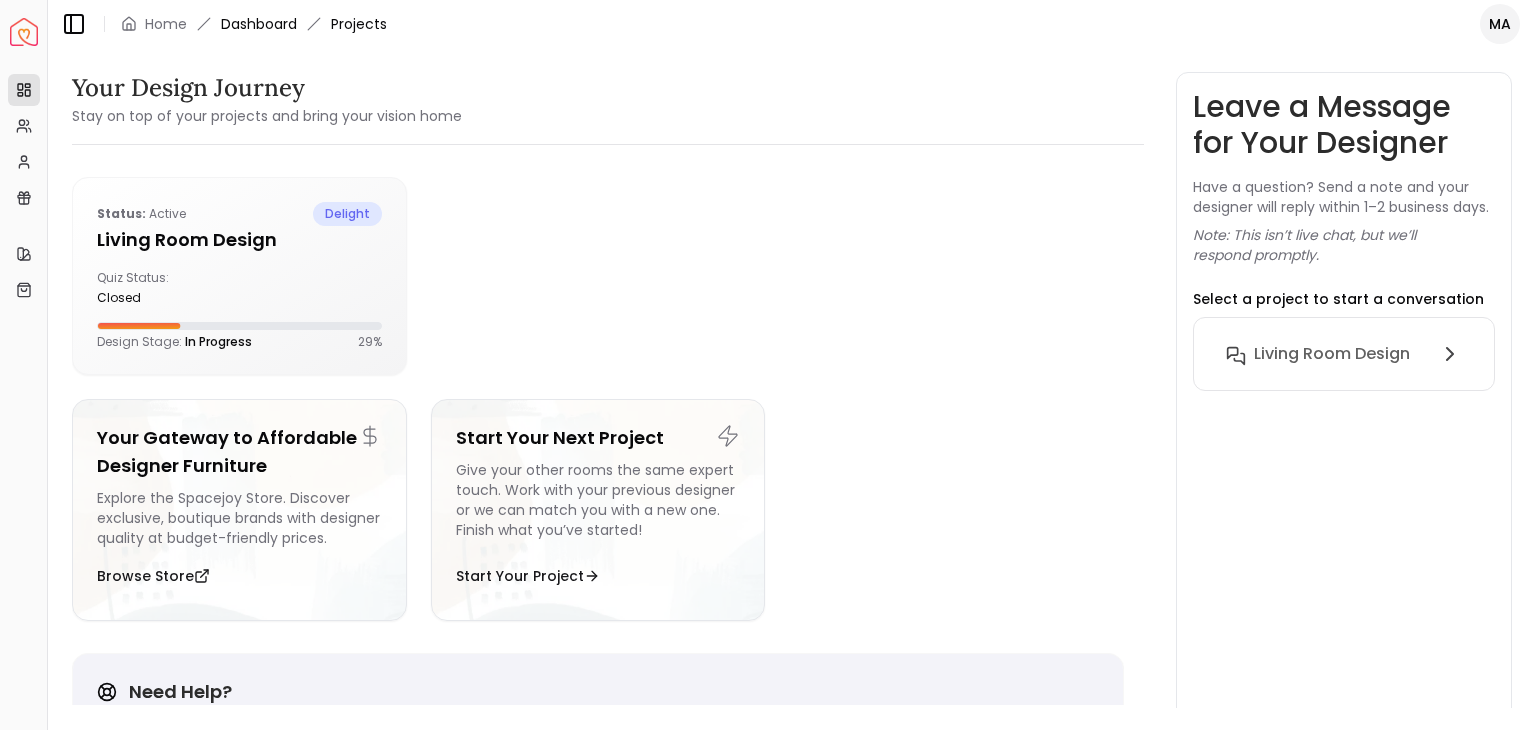 click on "Dashboard" at bounding box center [259, 24] 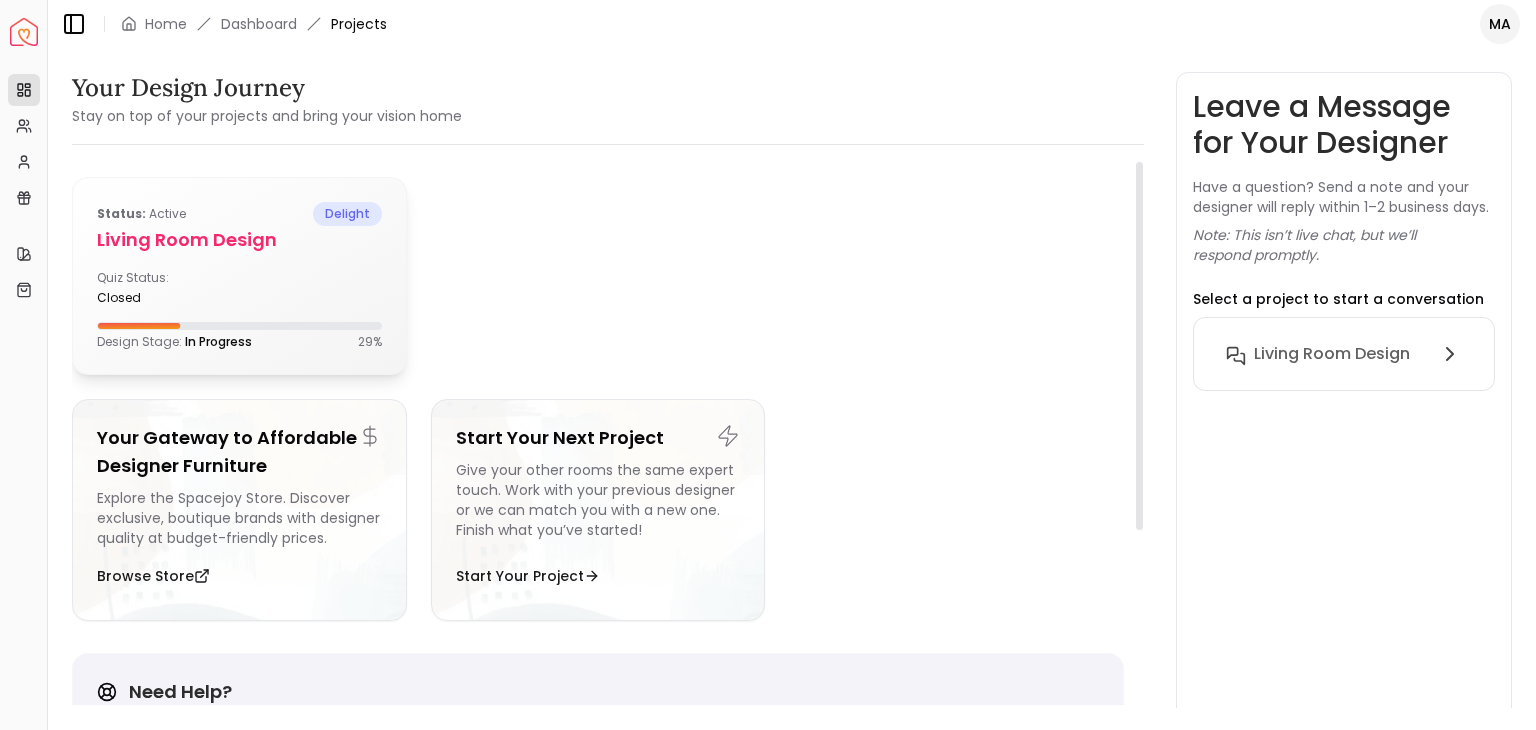 click on "Status:   active delight Living Room design Quiz Status: closed Design Stage:   In Progress 29 %" at bounding box center (239, 276) 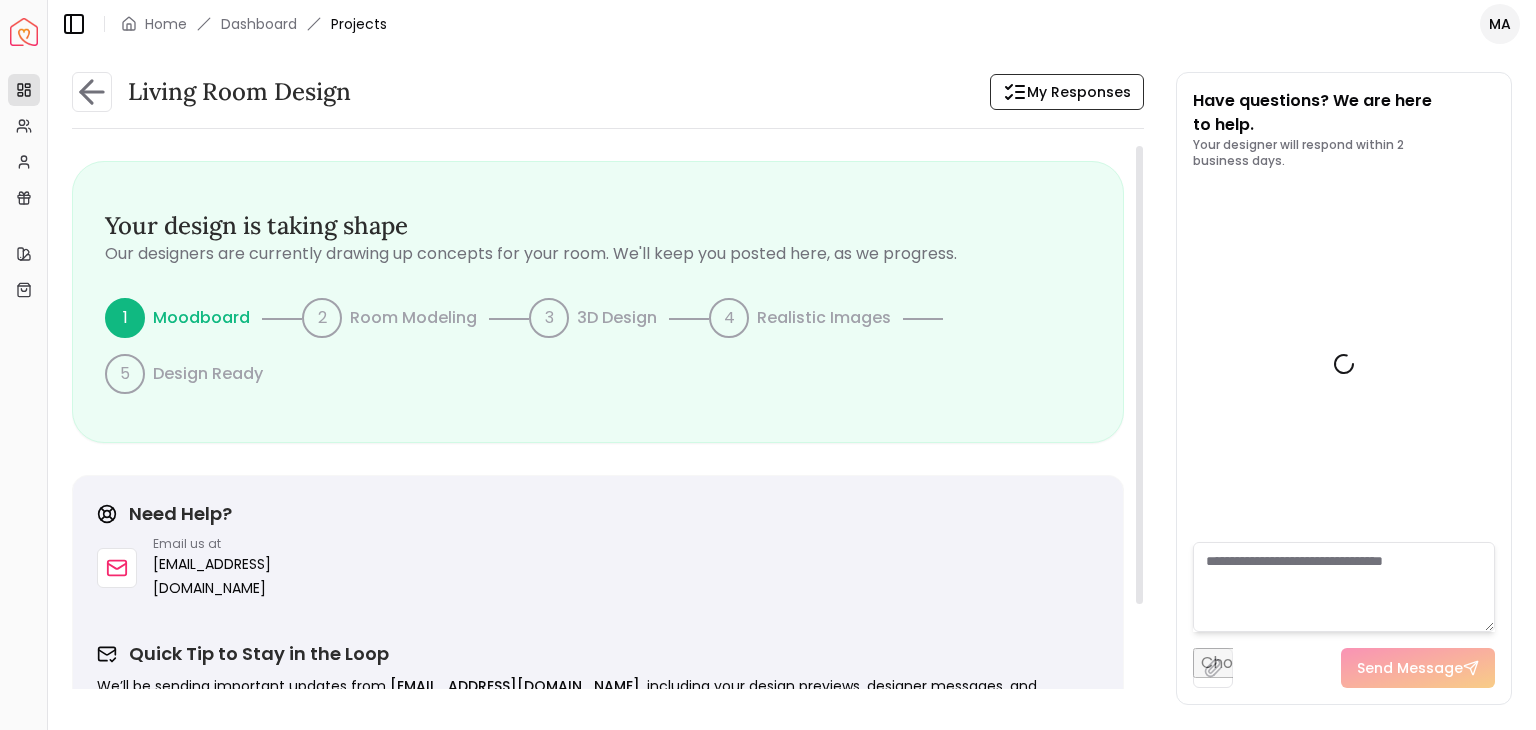 scroll, scrollTop: 743, scrollLeft: 0, axis: vertical 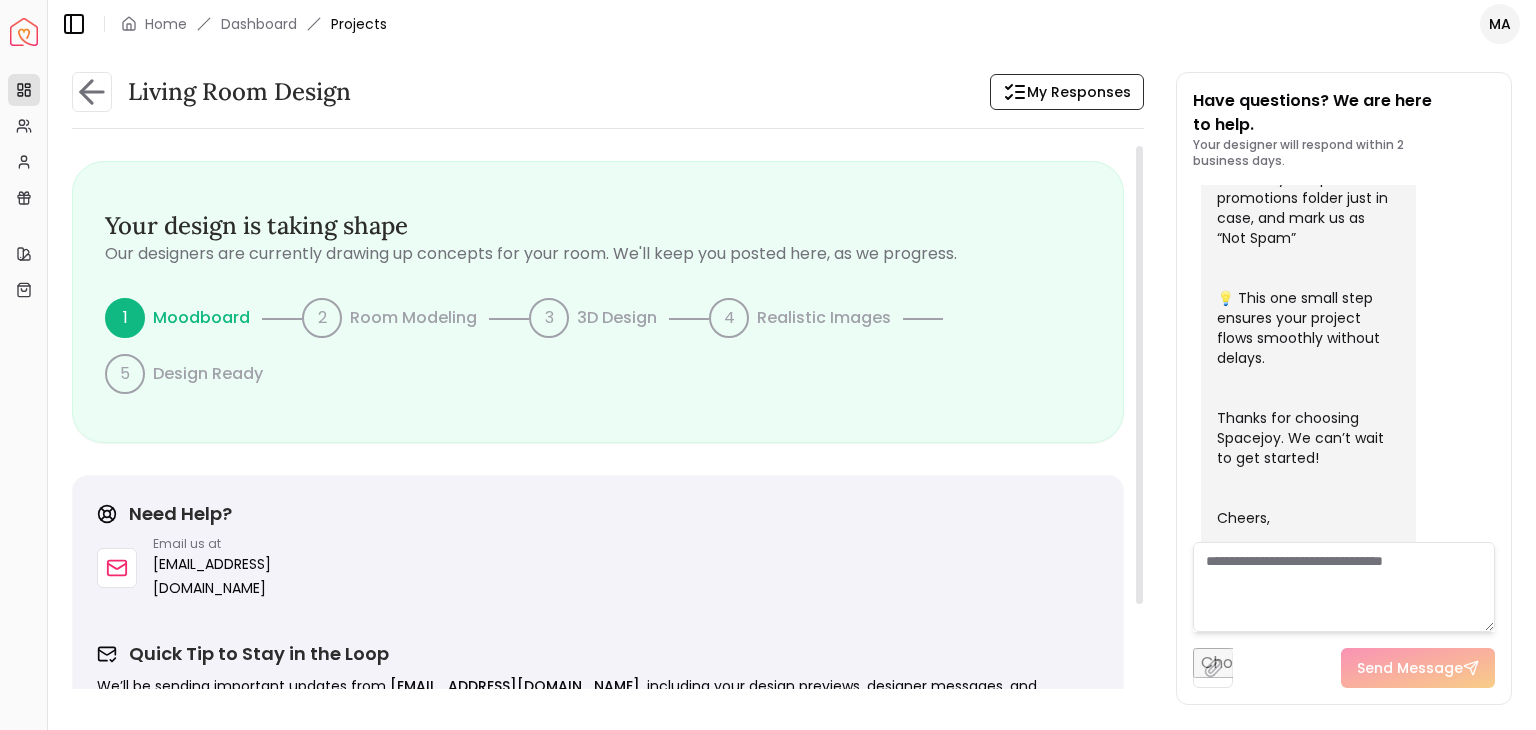 click on "Your design is taking shape Our designers are currently drawing up concepts for your room. We'll keep you posted here, as we progress. 1 Moodboard 2 Room Modeling 3 3D Design 4 Realistic Images 5 Design Ready" at bounding box center [598, 302] 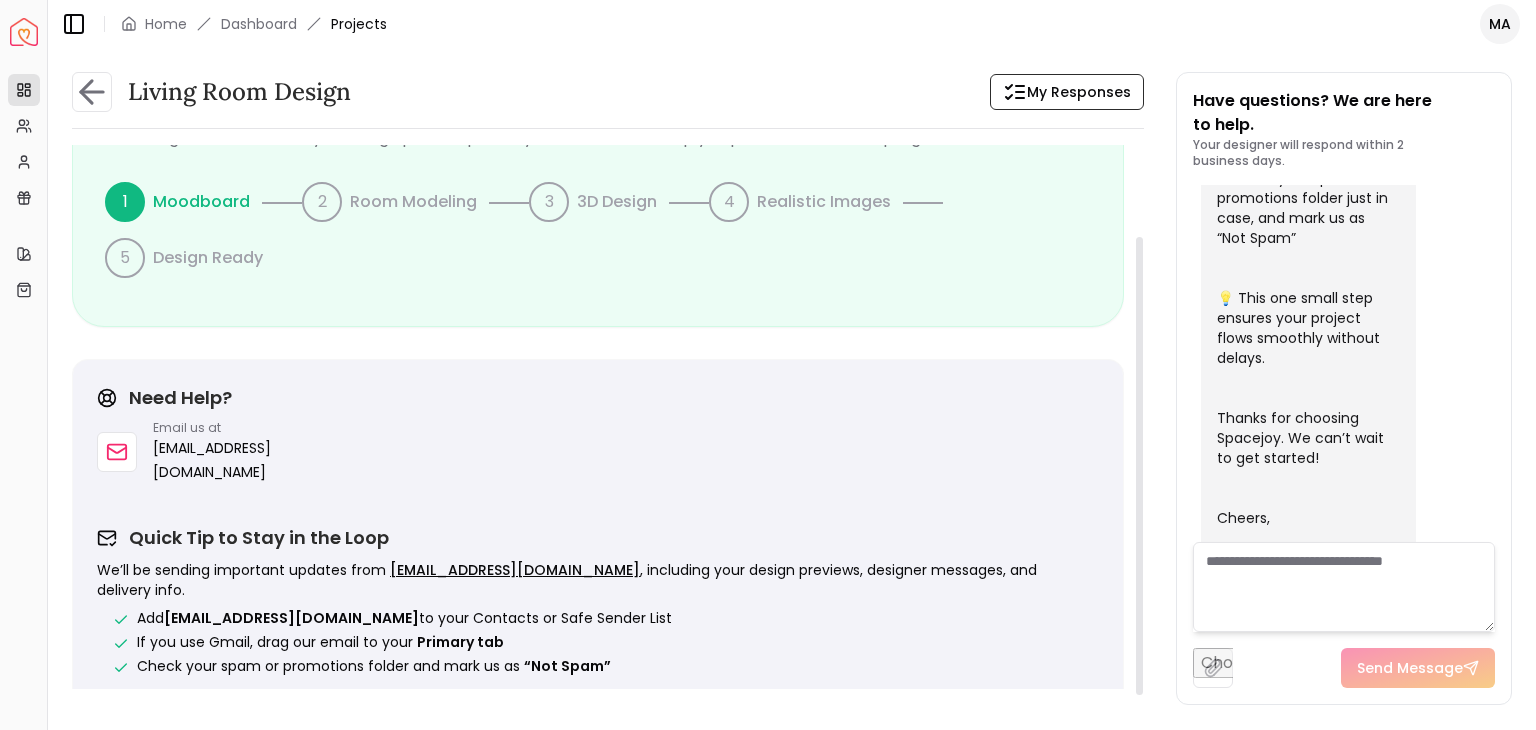 scroll, scrollTop: 119, scrollLeft: 0, axis: vertical 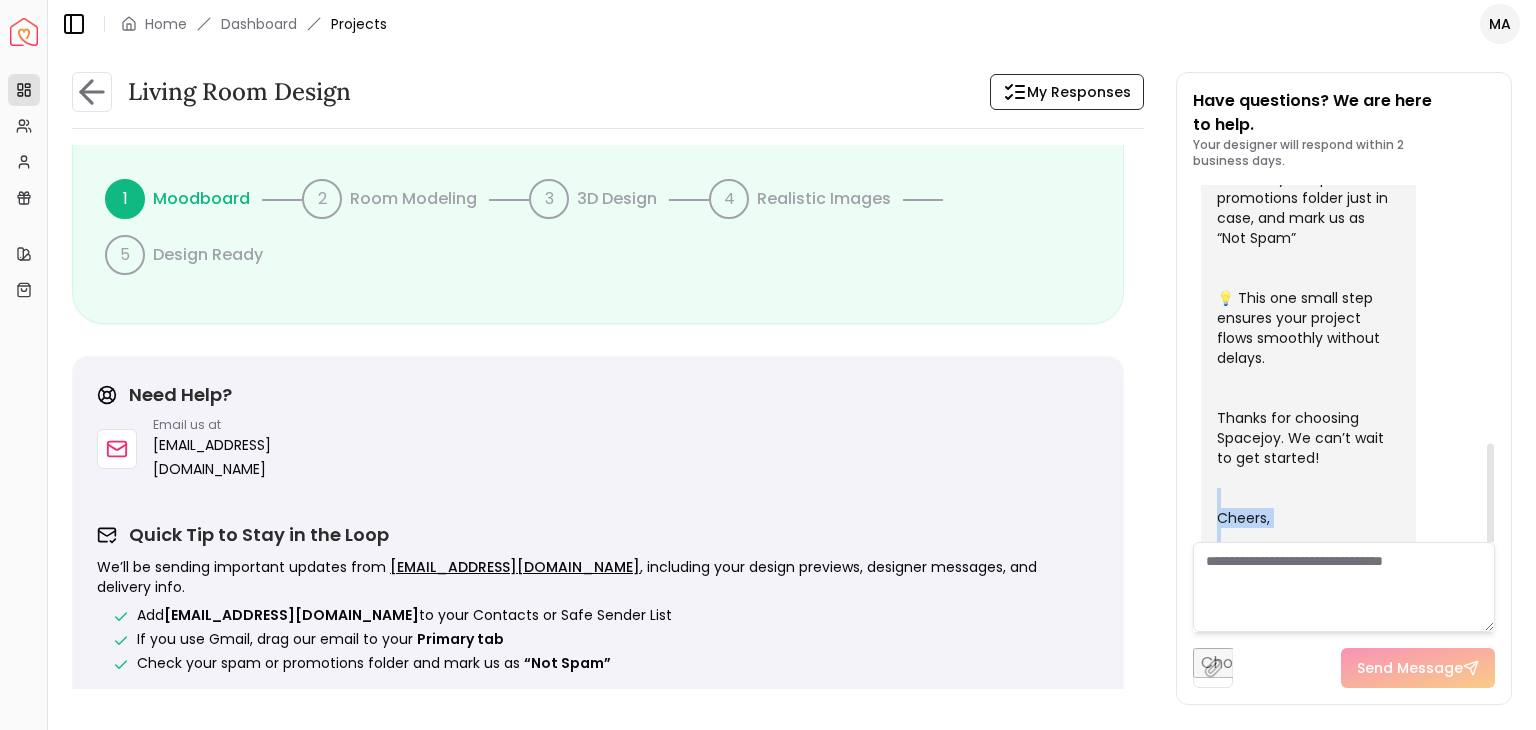 drag, startPoint x: 1495, startPoint y: 419, endPoint x: 1488, endPoint y: 351, distance: 68.359344 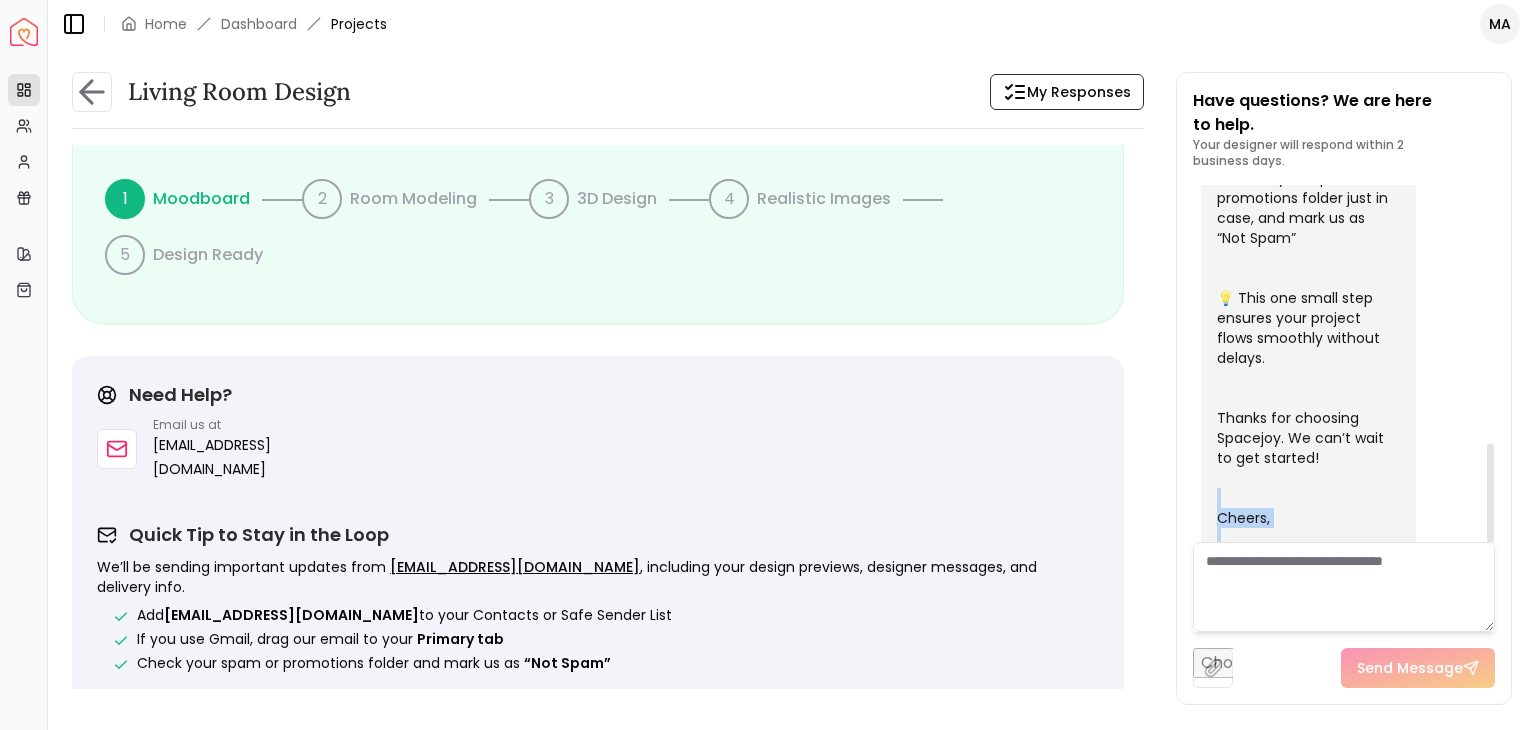 click on "Have questions? We are here to help. Your designer will respond within 2 business days. [DATE] Welcome aboard! 🎉
You’re all set — our team is excited to bring your dream space to life.
Quick Tip to Stay in the Loop:
We’ll be sending important updates from  [EMAIL_ADDRESS][DOMAIN_NAME] , including your design previews, designer messages, and delivery info.
✅ To make sure you never miss a thing:
- Add  [EMAIL_ADDRESS][DOMAIN_NAME]  to your Contacts or Safe Sender List
- If you use Gmail, drag our email to your Primary tab
- Check your spam or promotions folder just in case, and mark us as “Not Spam”
💡 This one small step ensures your project flows smoothly without delays.
Thanks for choosing Spacejoy. We can’t wait to get started!
Cheers,
The Spacejoy Team 5:34 PM Send Message" at bounding box center [1344, 388] 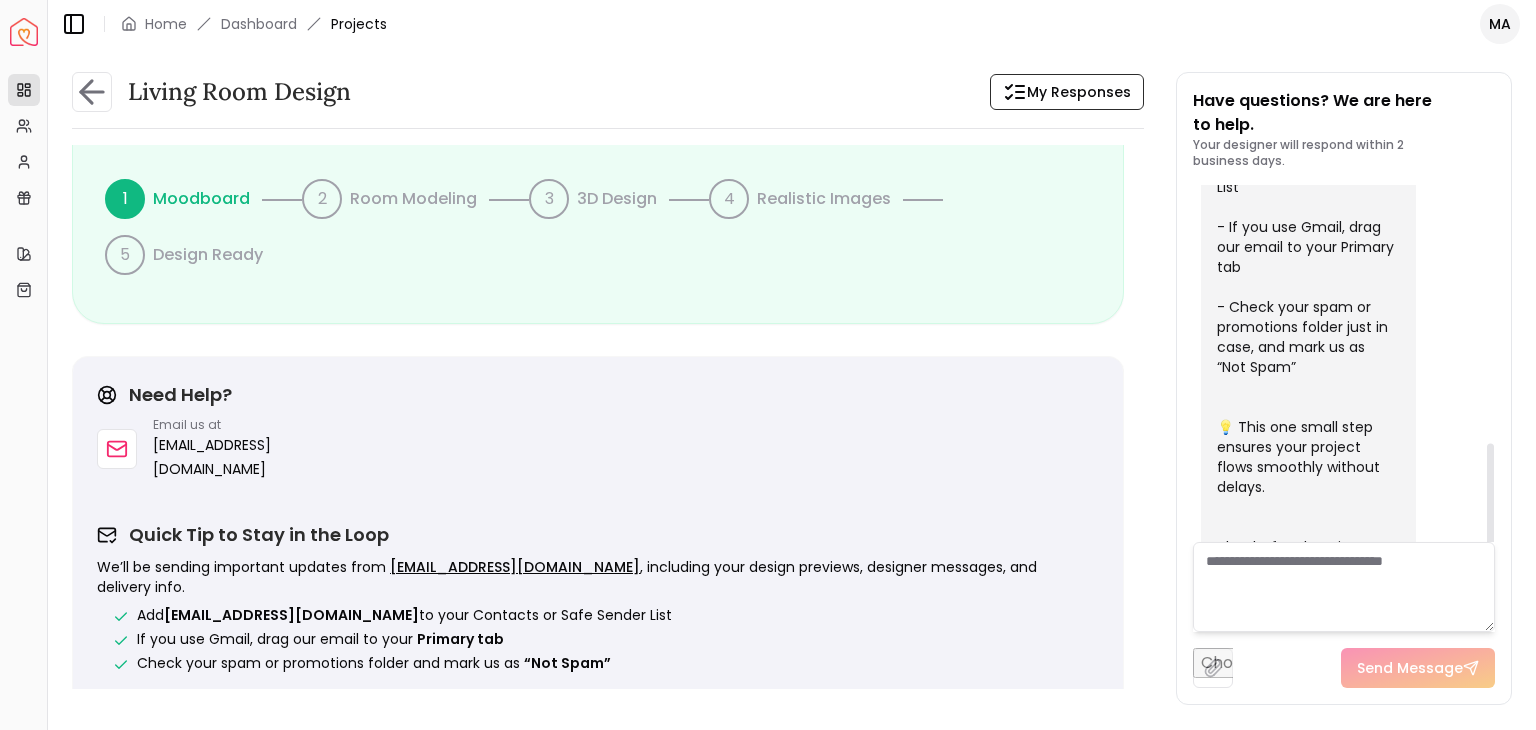 click at bounding box center [1490, 363] 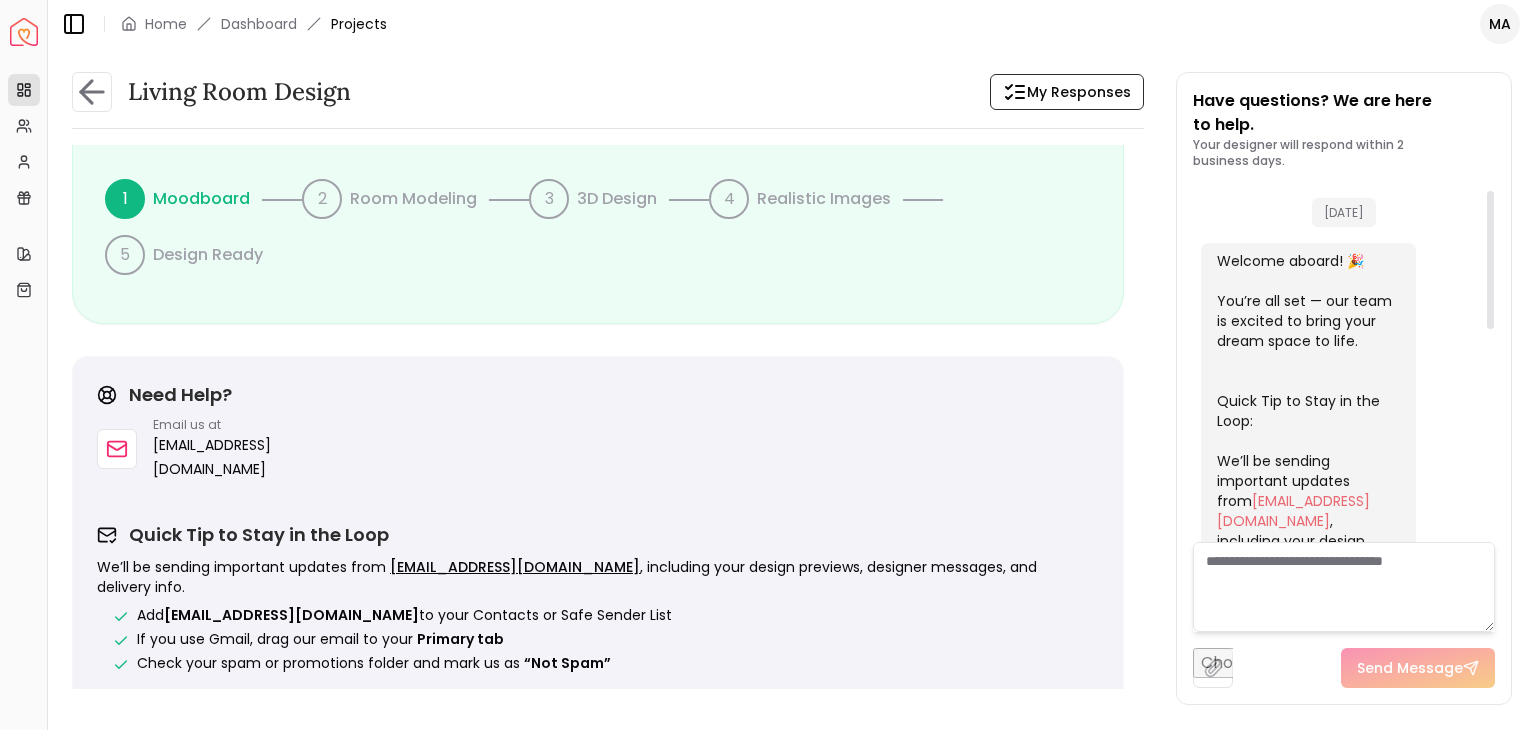 scroll, scrollTop: 0, scrollLeft: 0, axis: both 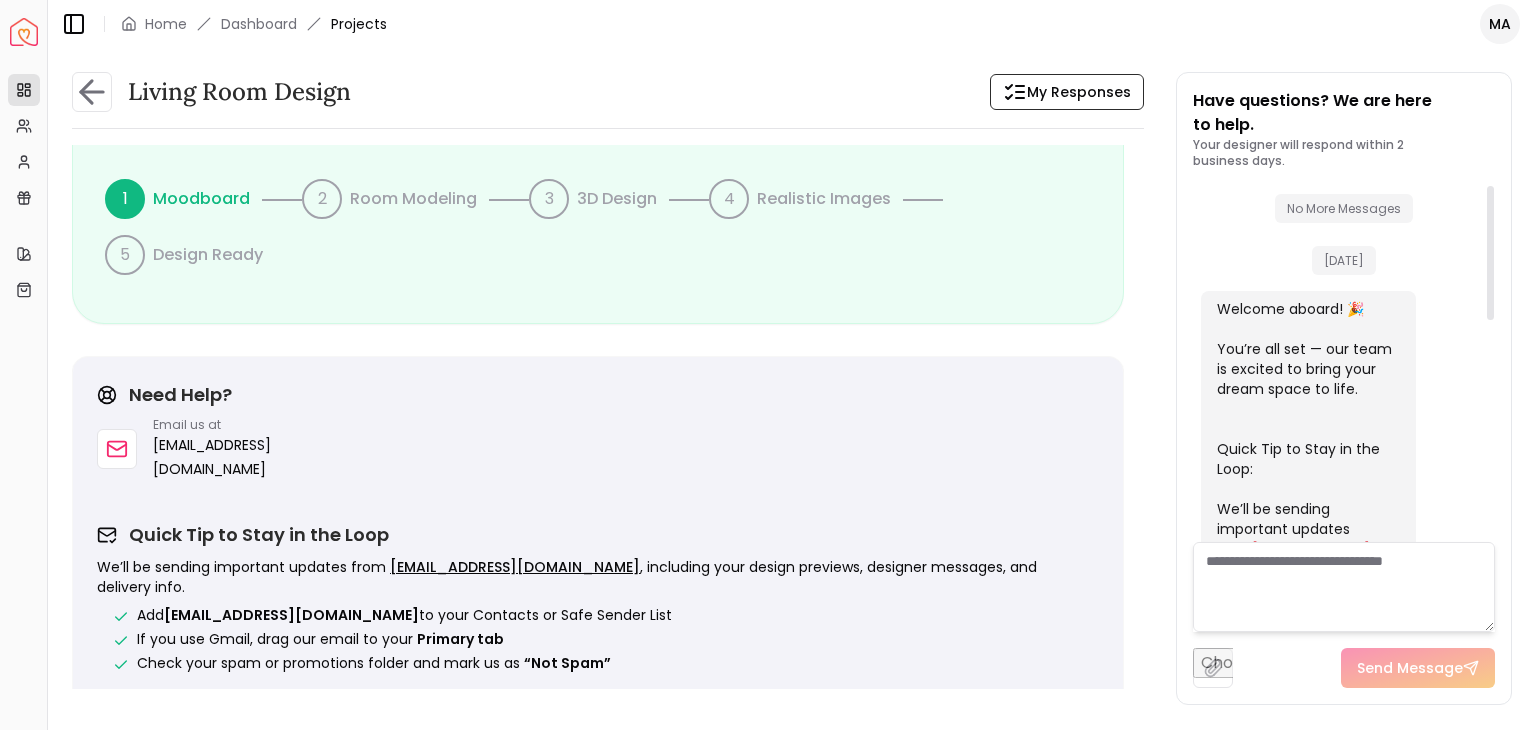 drag, startPoint x: 1491, startPoint y: 418, endPoint x: 1481, endPoint y: 189, distance: 229.21823 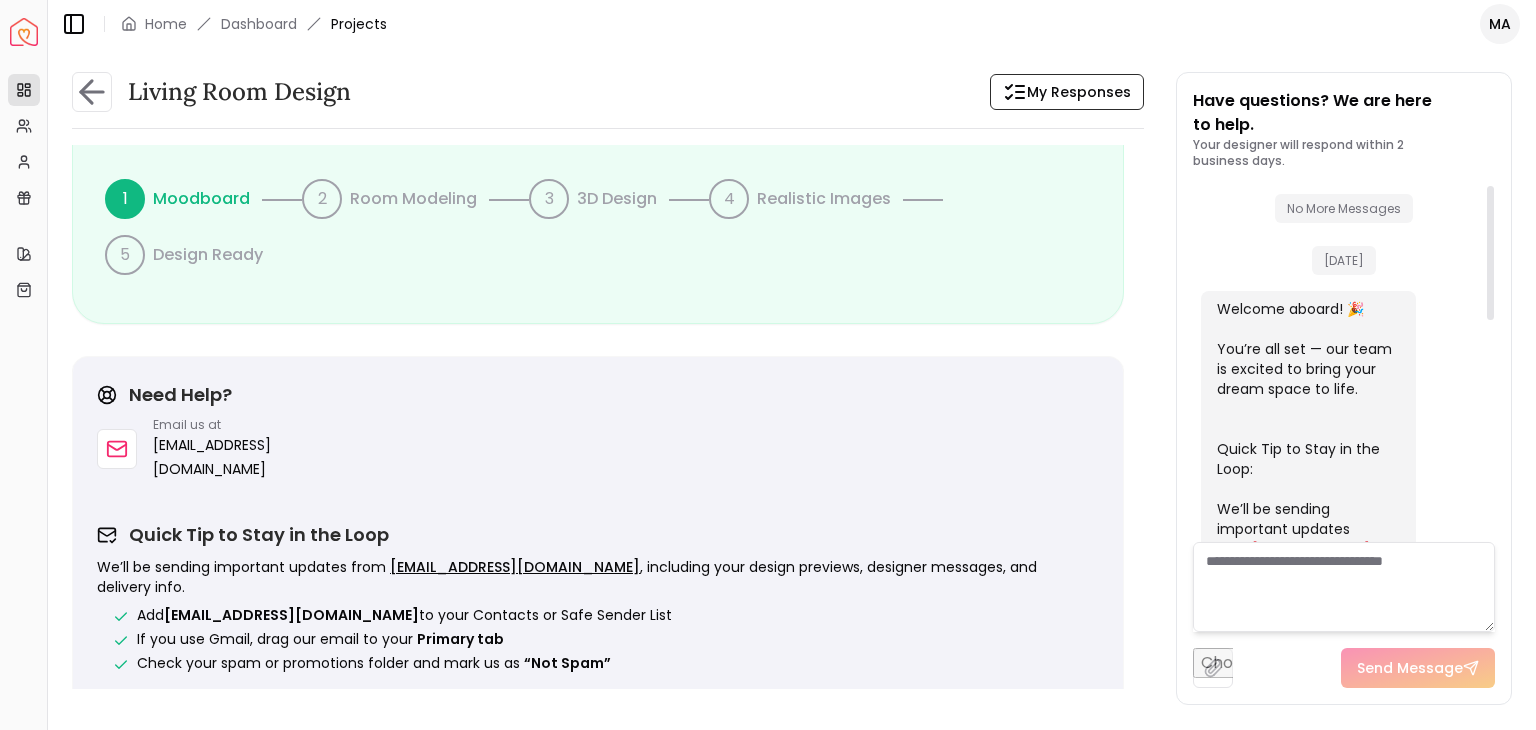 click at bounding box center [1490, 253] 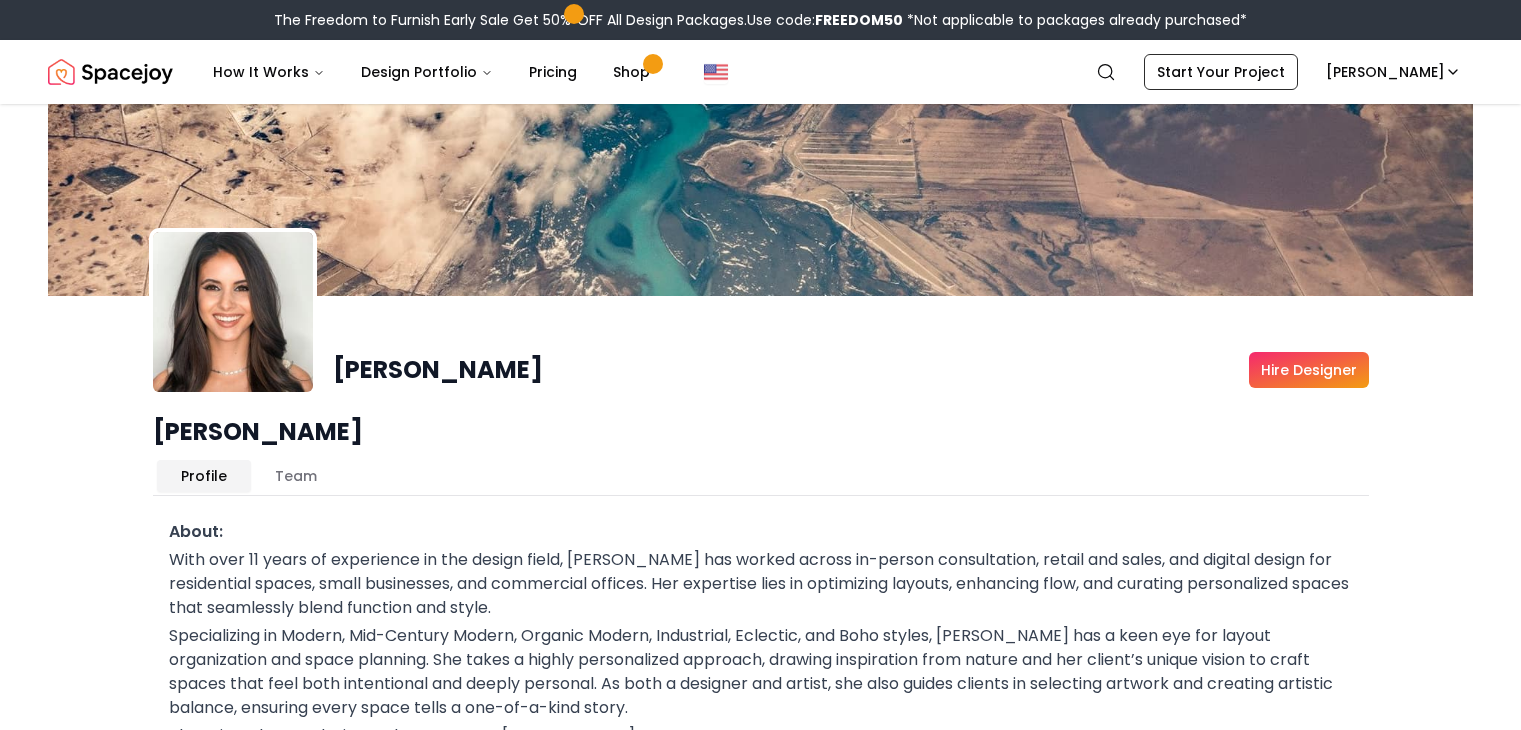 scroll, scrollTop: 0, scrollLeft: 0, axis: both 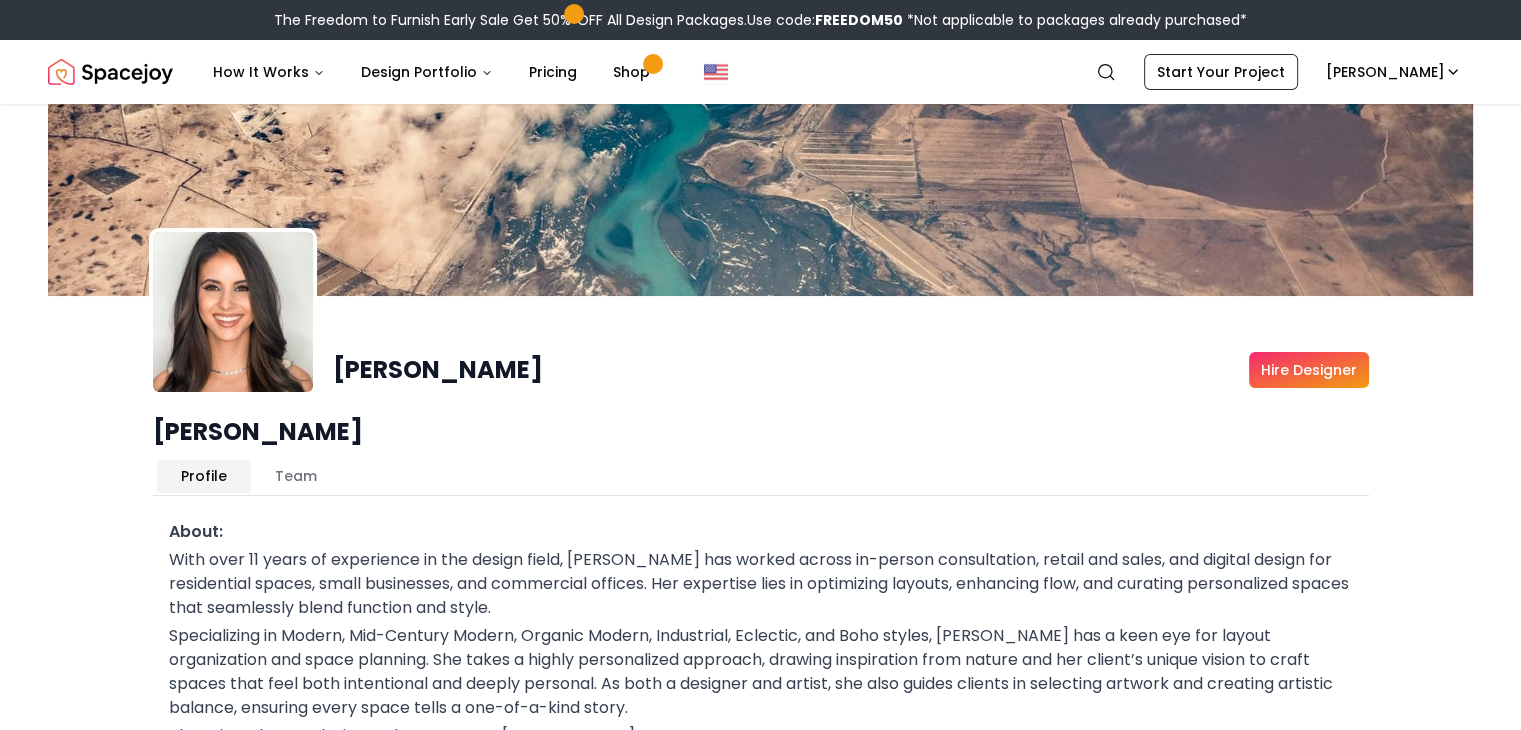 click on "Angela Amore   Hire Designer Angela Profile Team About: With over 11 years of experience in the design field, Angela has worked across in-person consultation, retail and sales, and digital design for residential spaces, small businesses, and commercial offices. Her expertise lies in optimizing layouts, enhancing flow, and curating personalized spaces that seamlessly blend function and style. Specializing in Modern, Mid-Century Modern, Organic Modern, Industrial, Eclectic, and Boho styles, Angela has a keen eye for layout organization and space planning. She takes a highly personalized approach, drawing inspiration from nature and her client’s unique vision to craft spaces that feel both intentional and deeply personal. As both a designer and artist, she also guides clients in selecting artwork and creating artistic balance, ensuring every space tells a one-of-a-kind story. There is no better designer than nature. – Alexander McQueen Her Designs: See more designs" at bounding box center (760, 765) 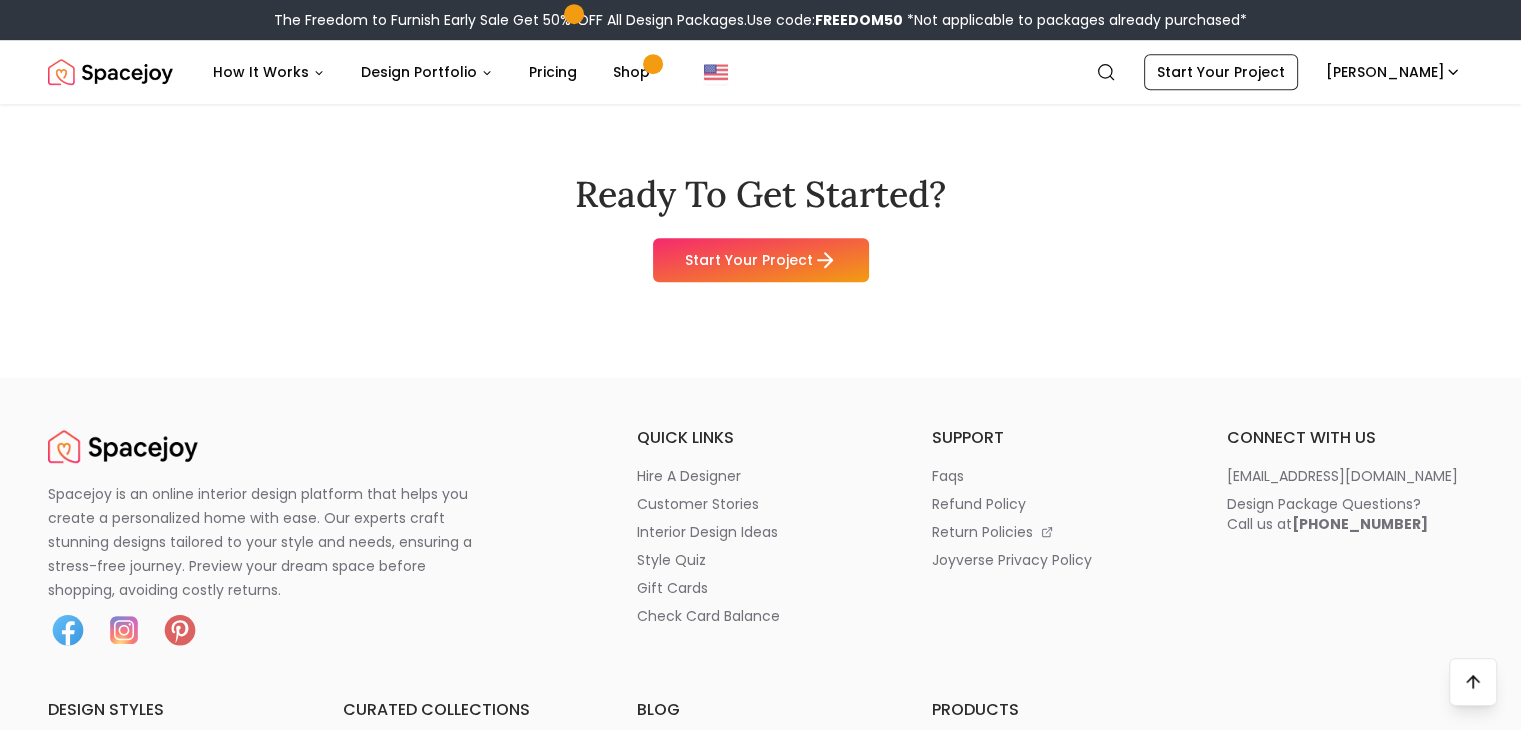 scroll, scrollTop: 1360, scrollLeft: 0, axis: vertical 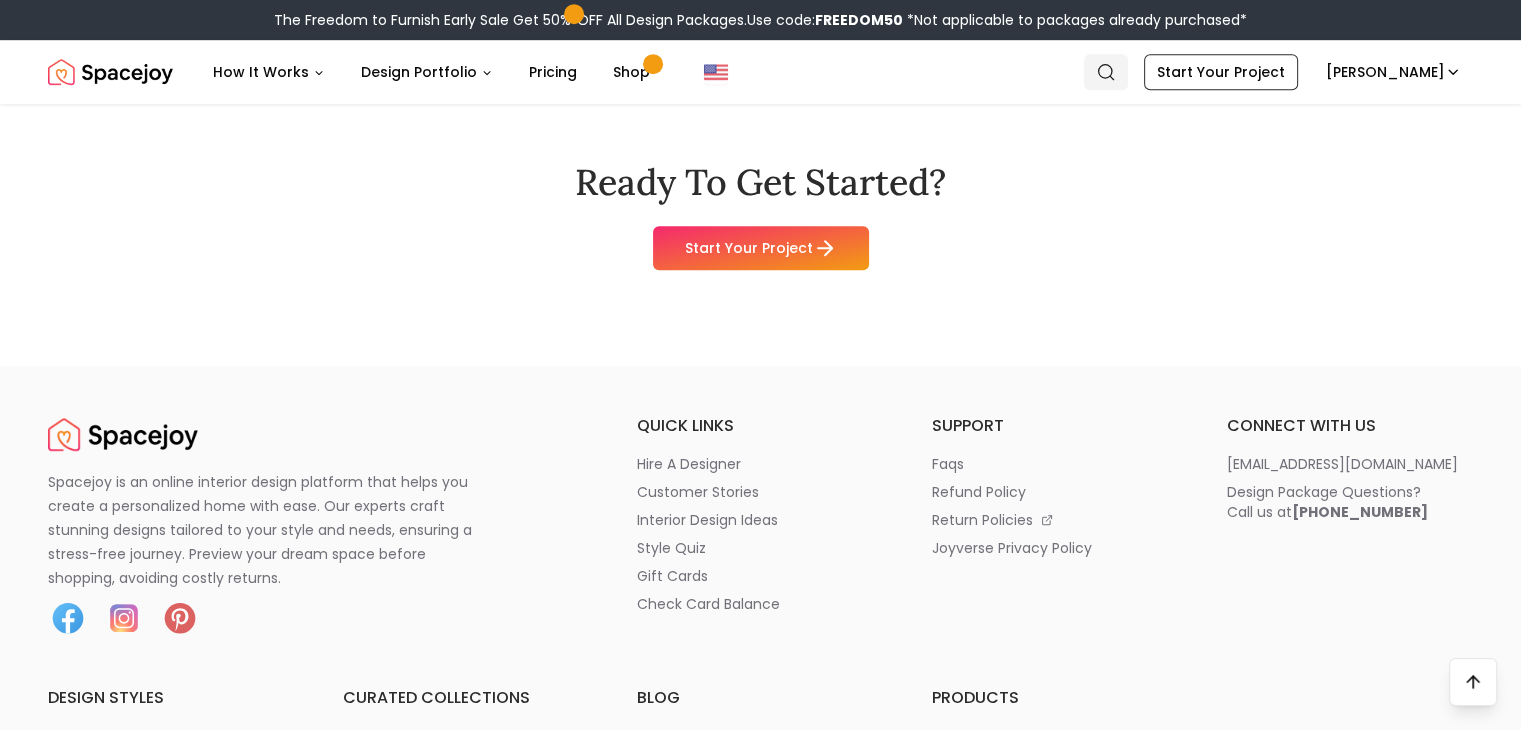 click on "Search" at bounding box center [1106, 72] 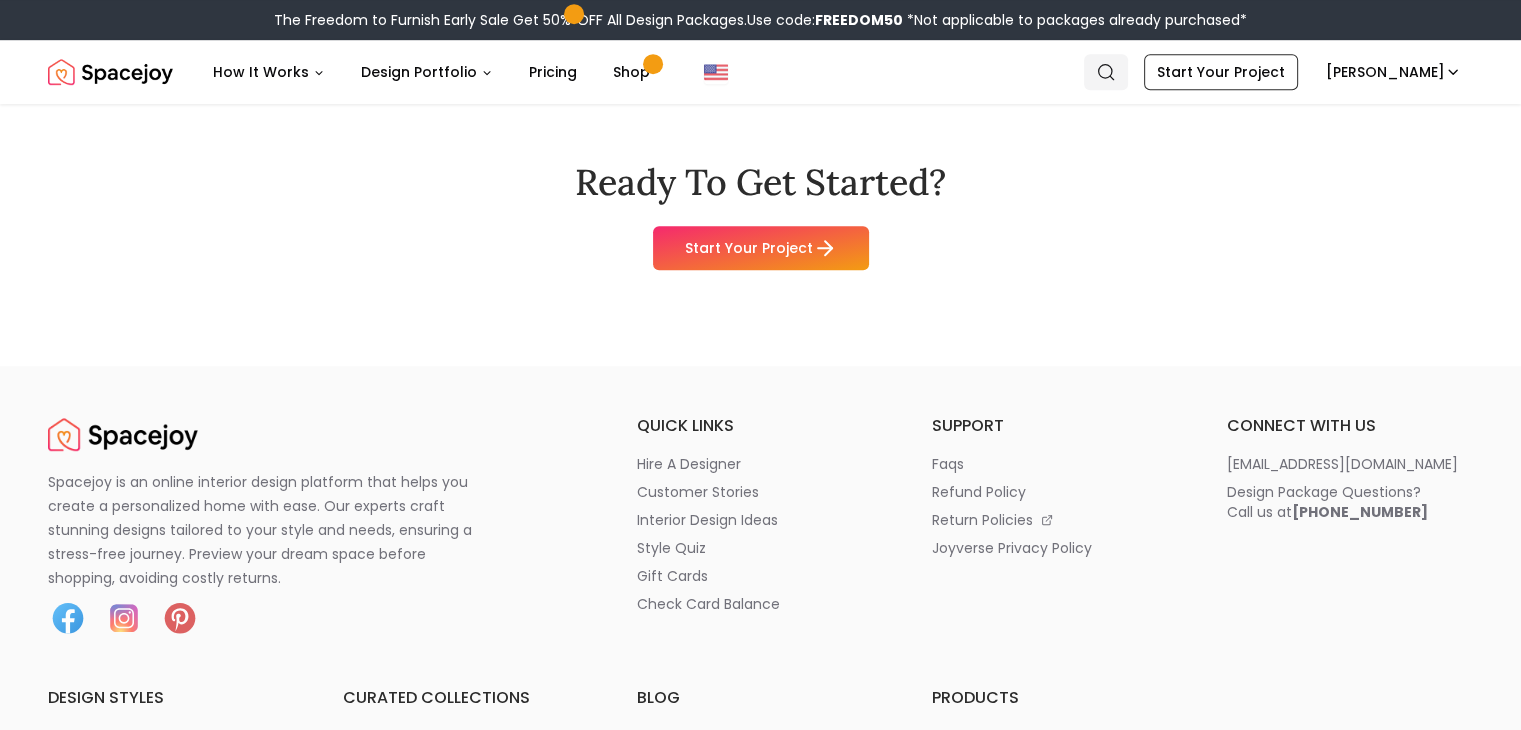 scroll, scrollTop: 0, scrollLeft: 0, axis: both 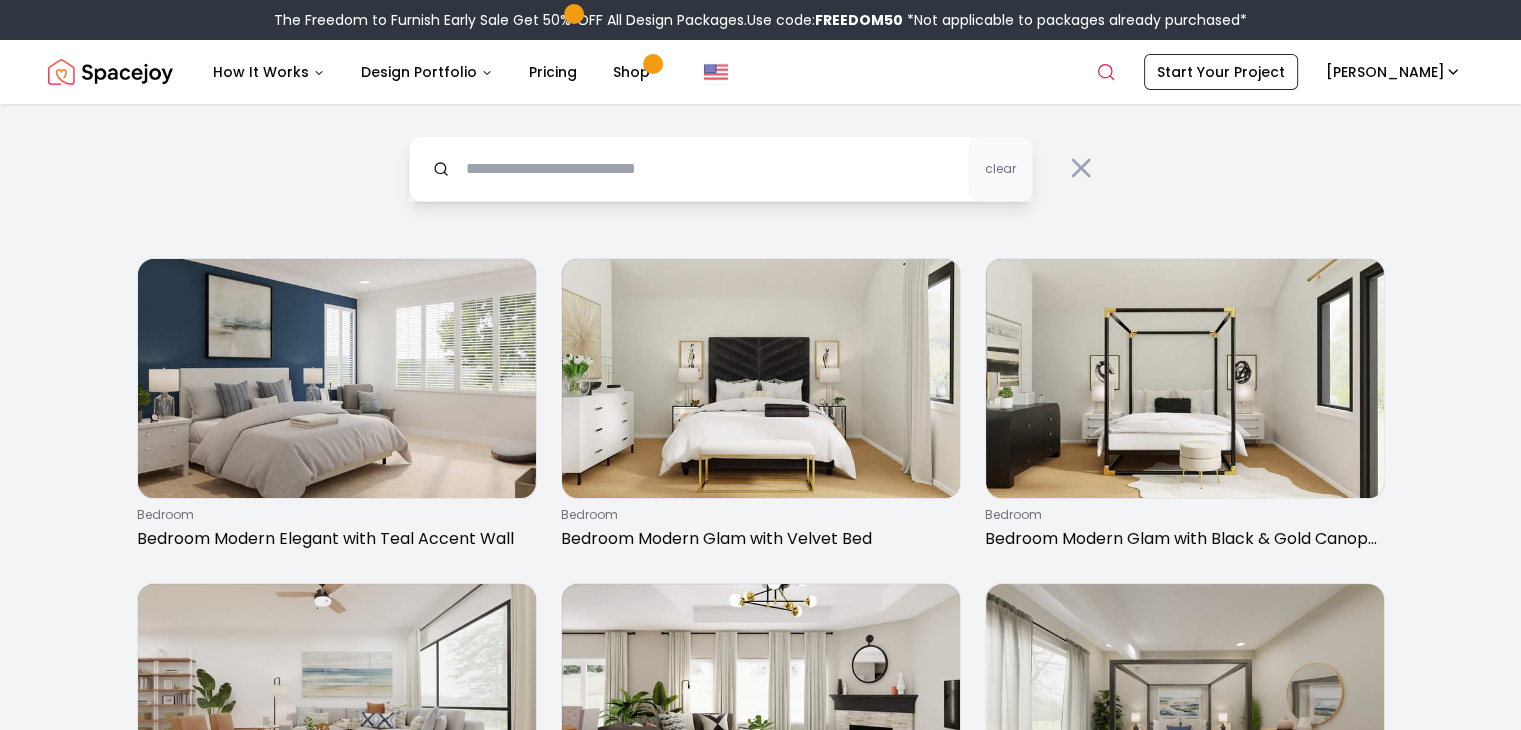 click at bounding box center [721, 169] 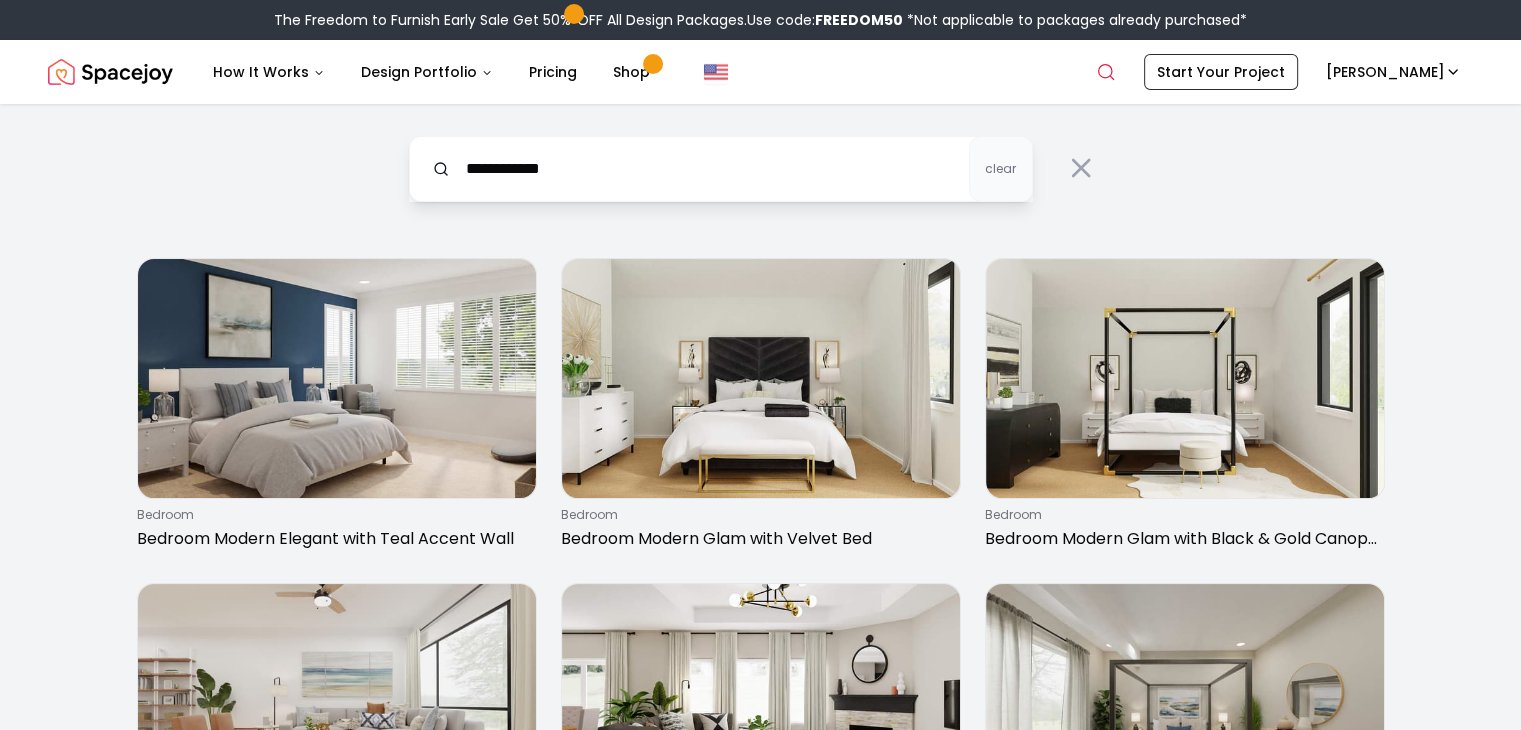 type on "**********" 